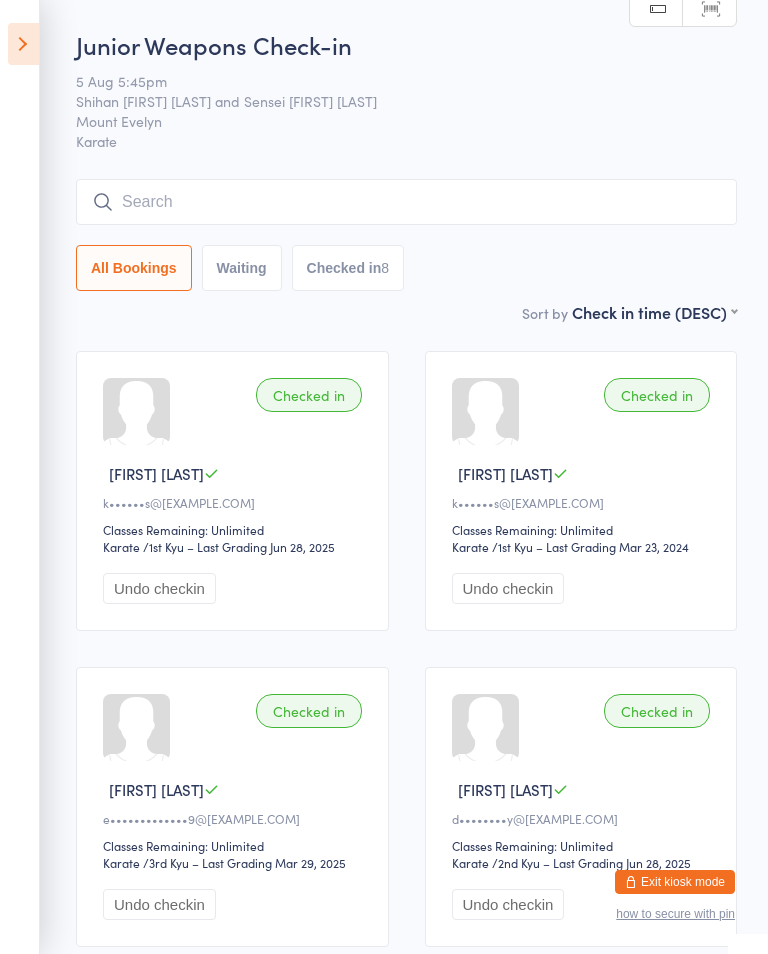 scroll, scrollTop: 0, scrollLeft: 0, axis: both 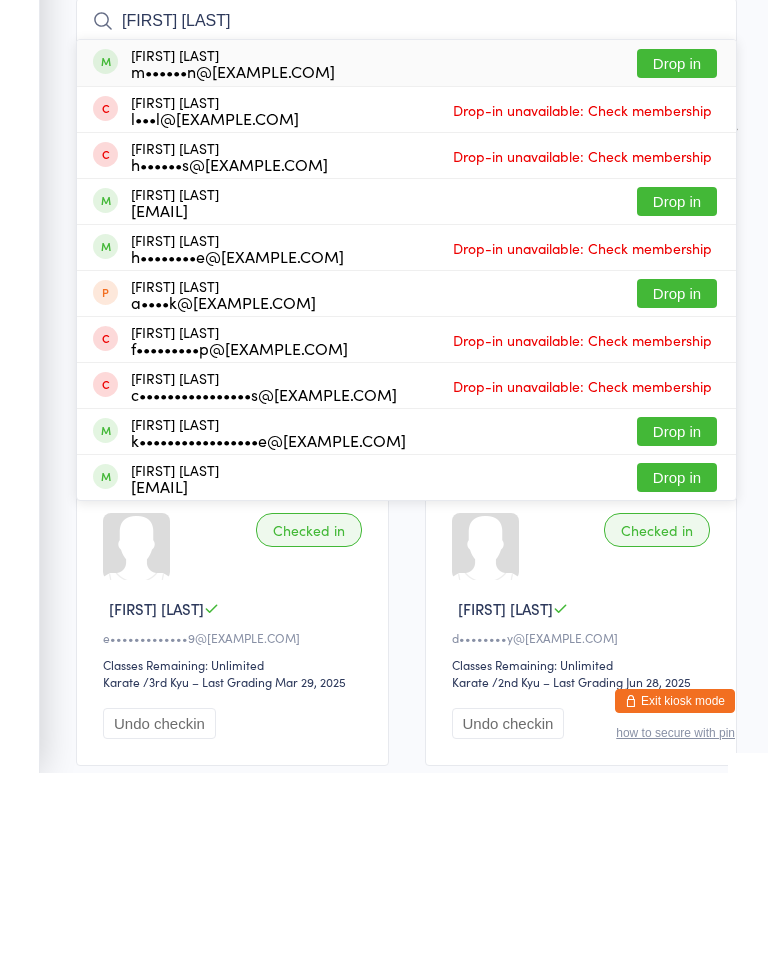 type on "[FIRST] [LAST]" 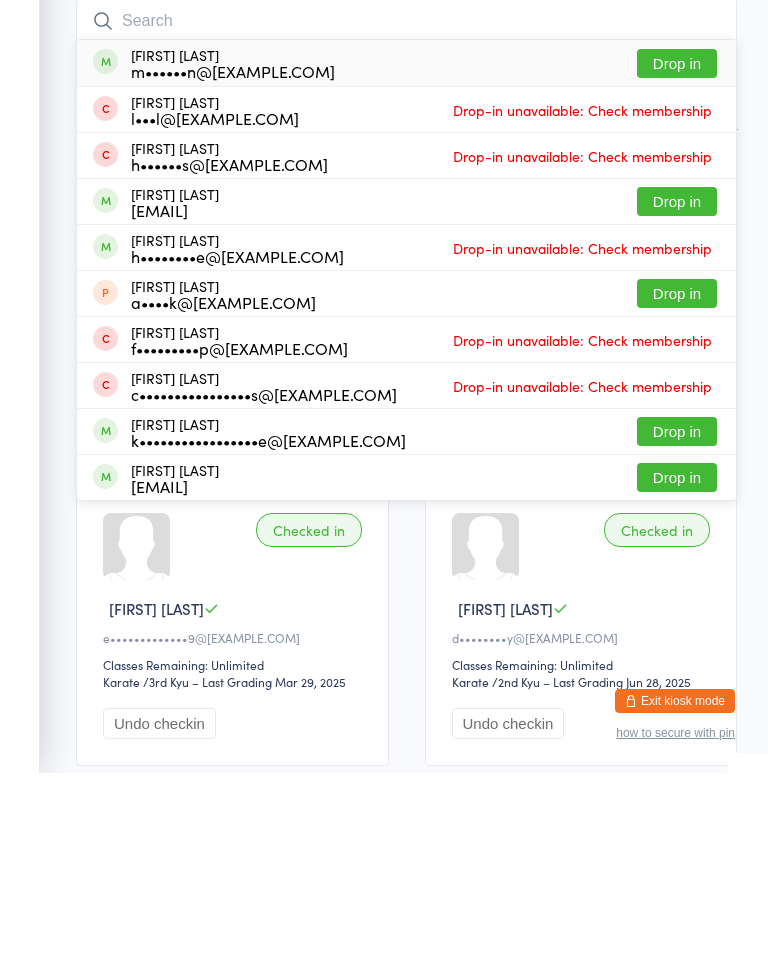 scroll, scrollTop: 181, scrollLeft: 0, axis: vertical 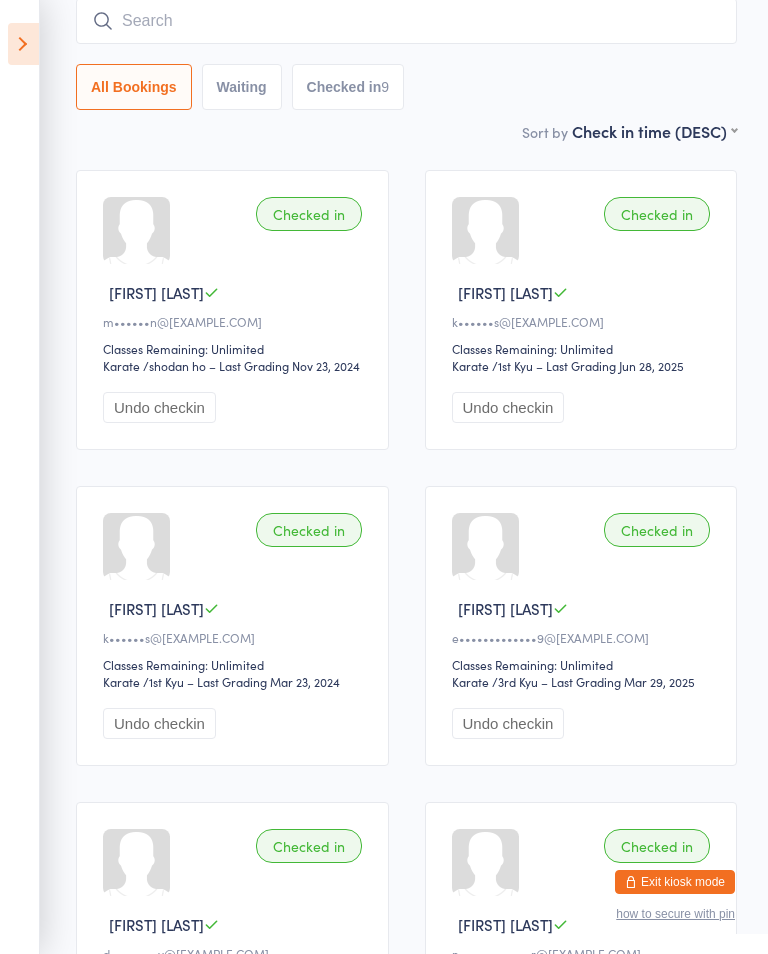 click at bounding box center (406, 21) 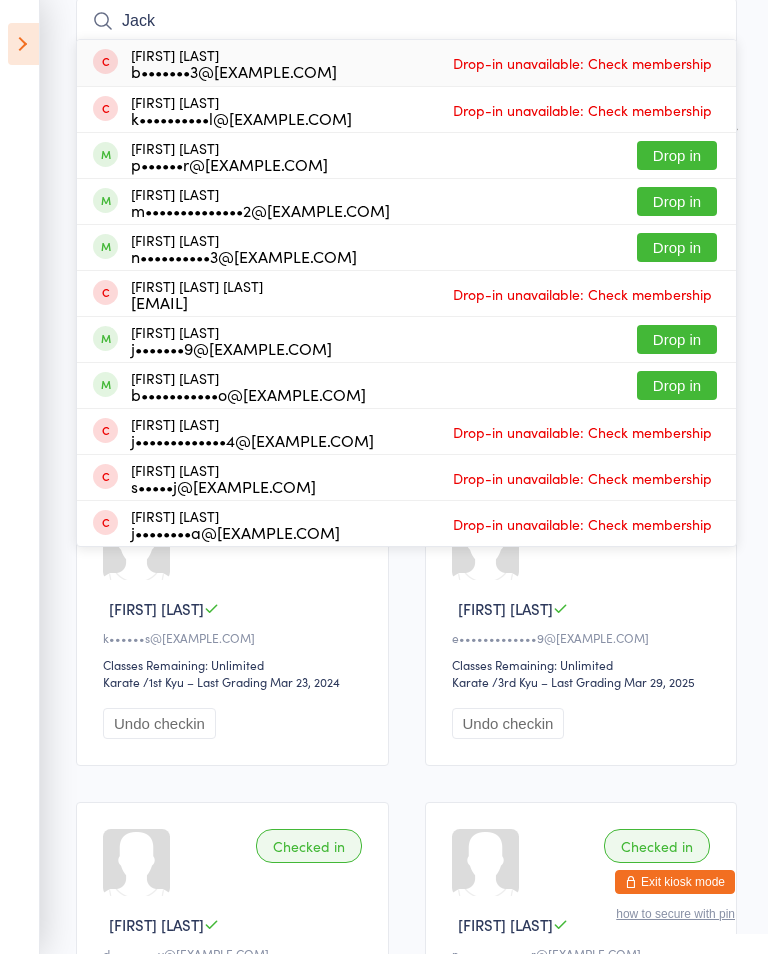 type on "Jack" 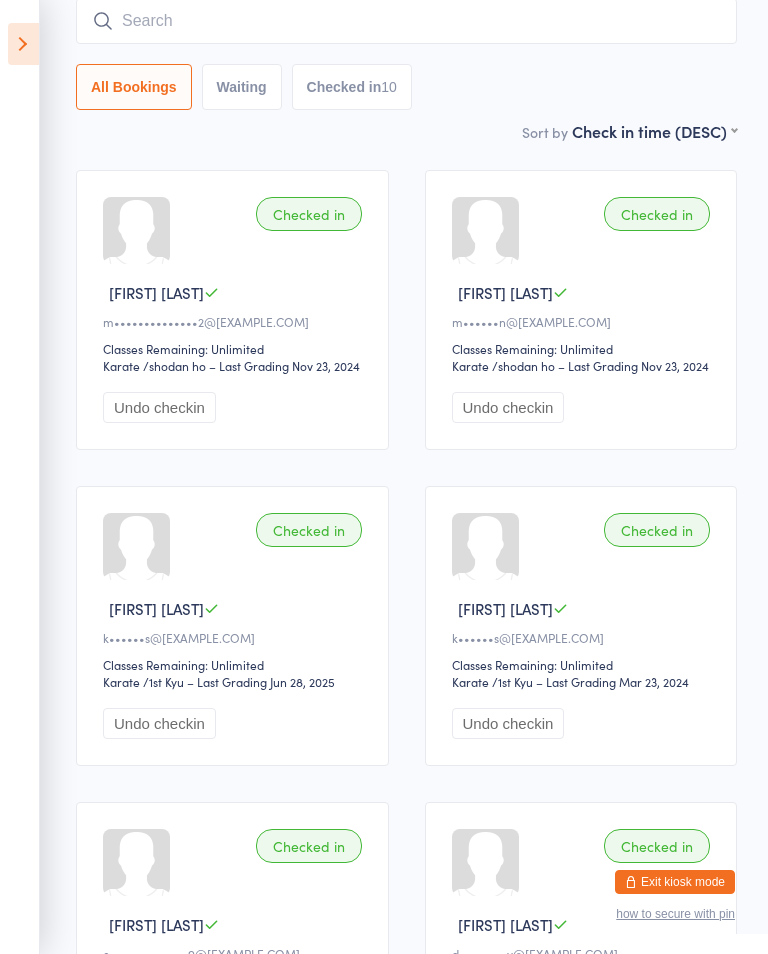 scroll, scrollTop: 0, scrollLeft: 0, axis: both 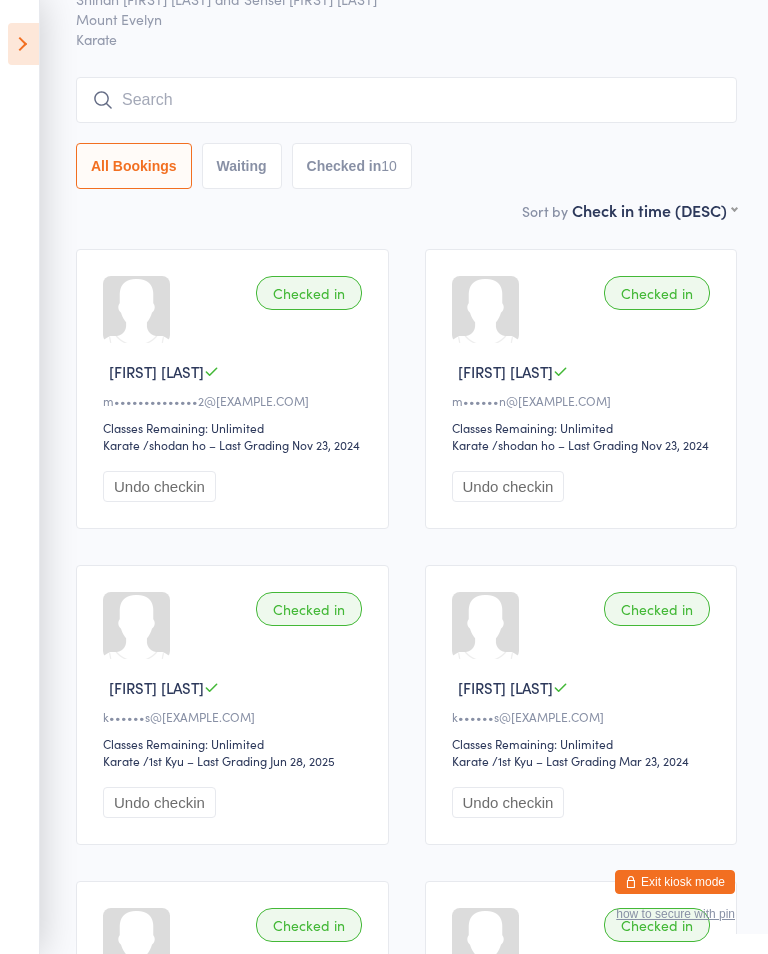 click at bounding box center [406, 100] 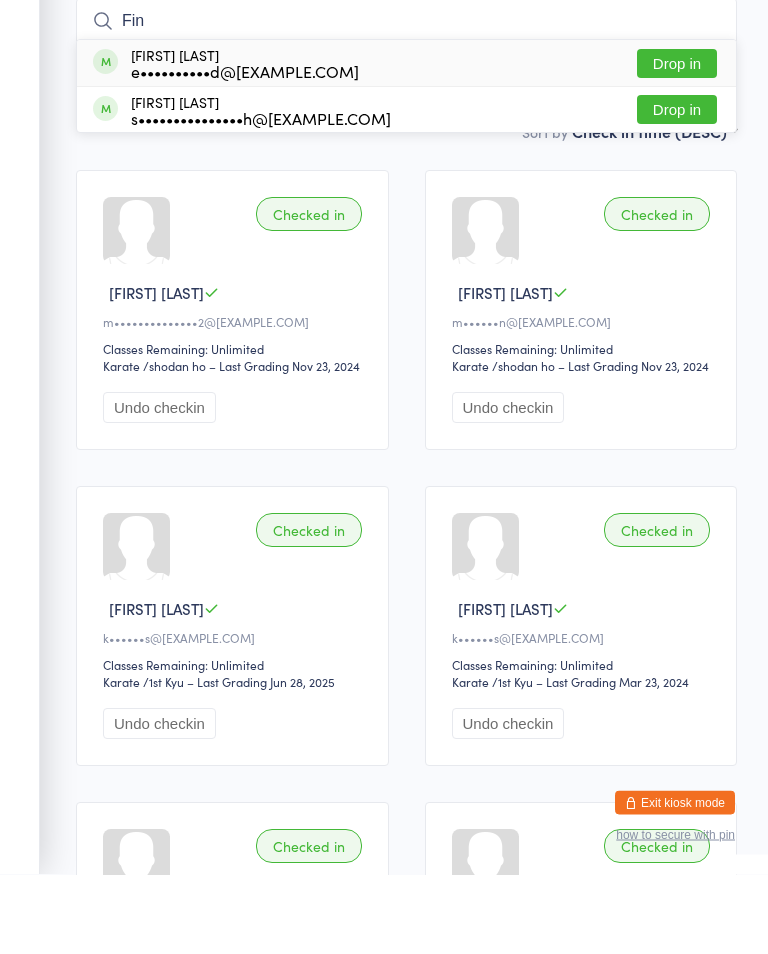 type on "[FIRST]" 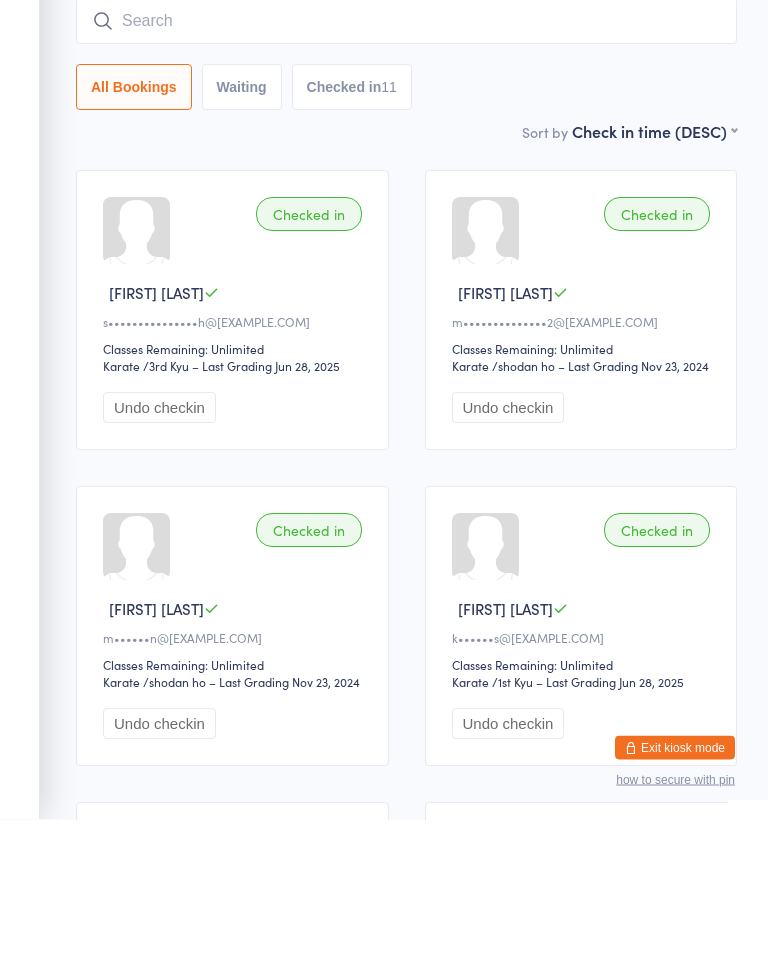 scroll, scrollTop: 0, scrollLeft: 0, axis: both 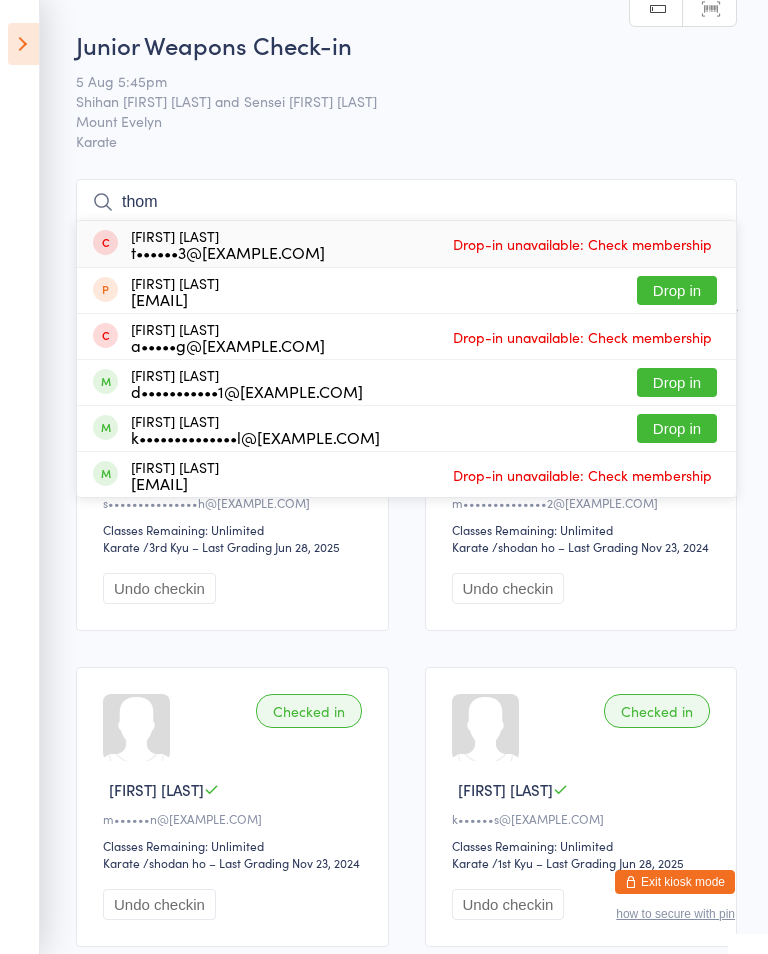 type on "thom" 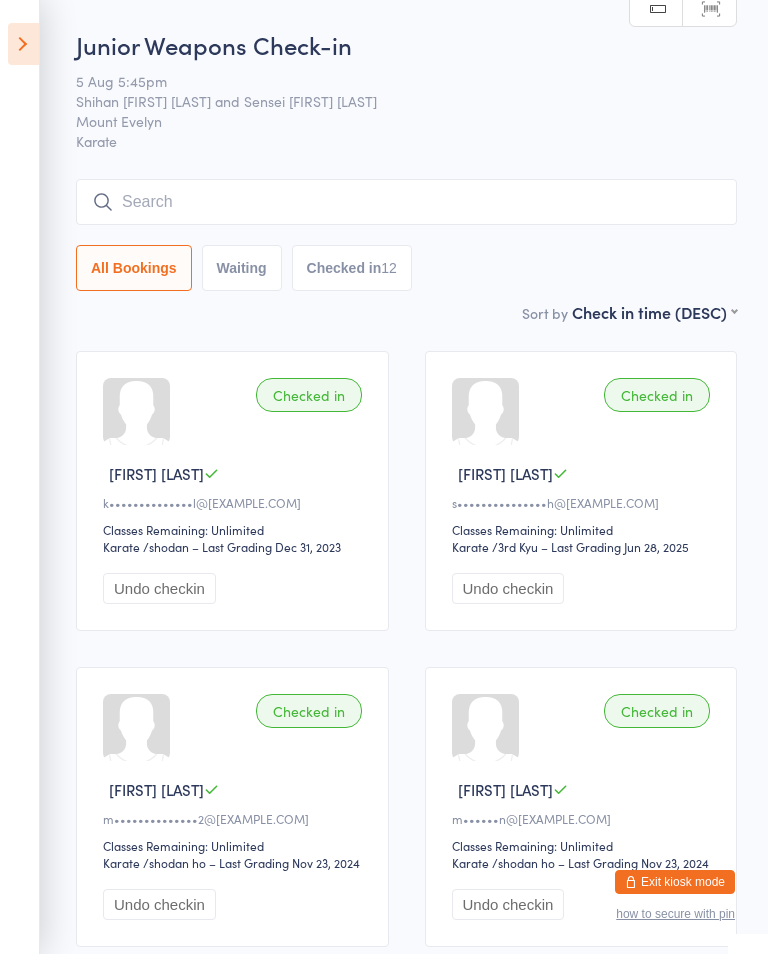 click at bounding box center [406, 202] 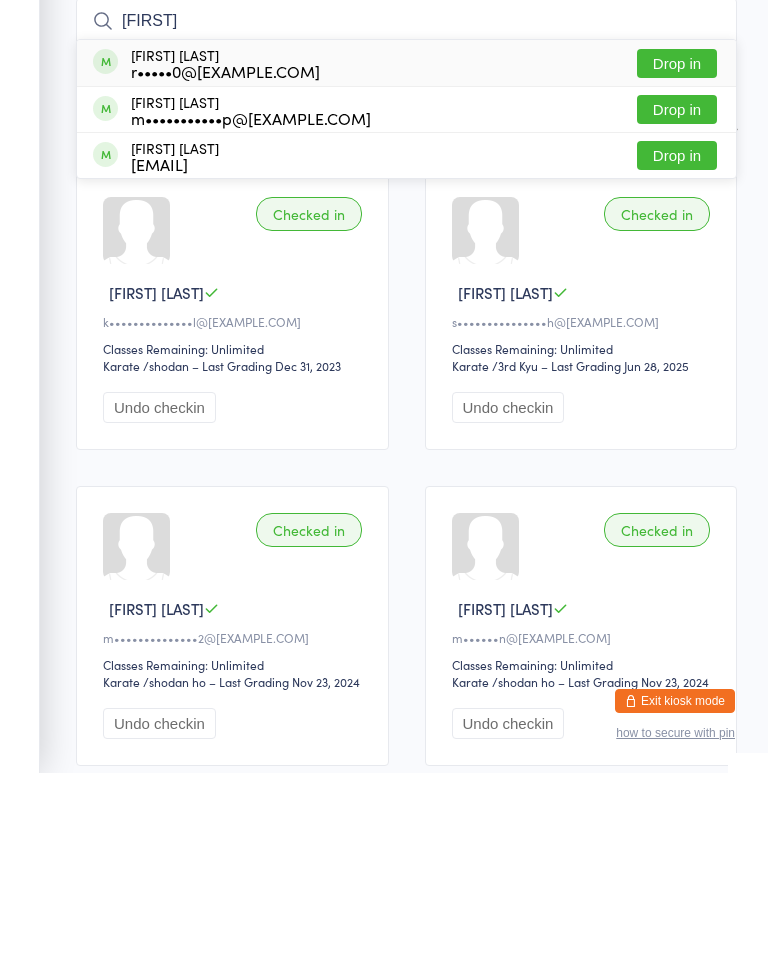 type on "[FIRST]" 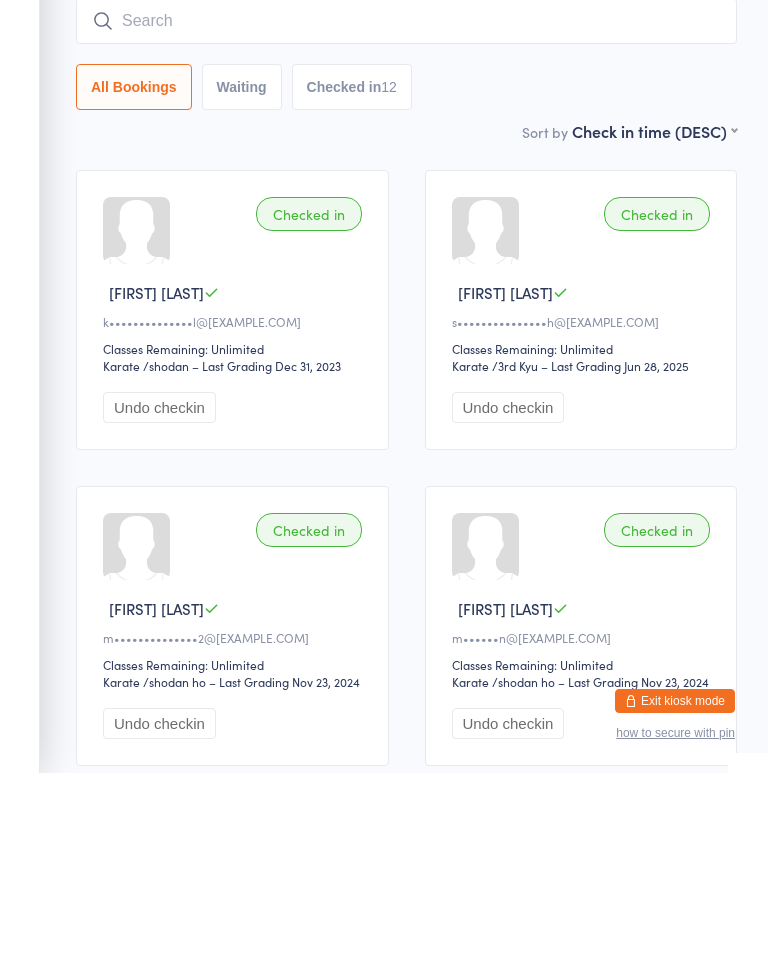 scroll, scrollTop: 181, scrollLeft: 0, axis: vertical 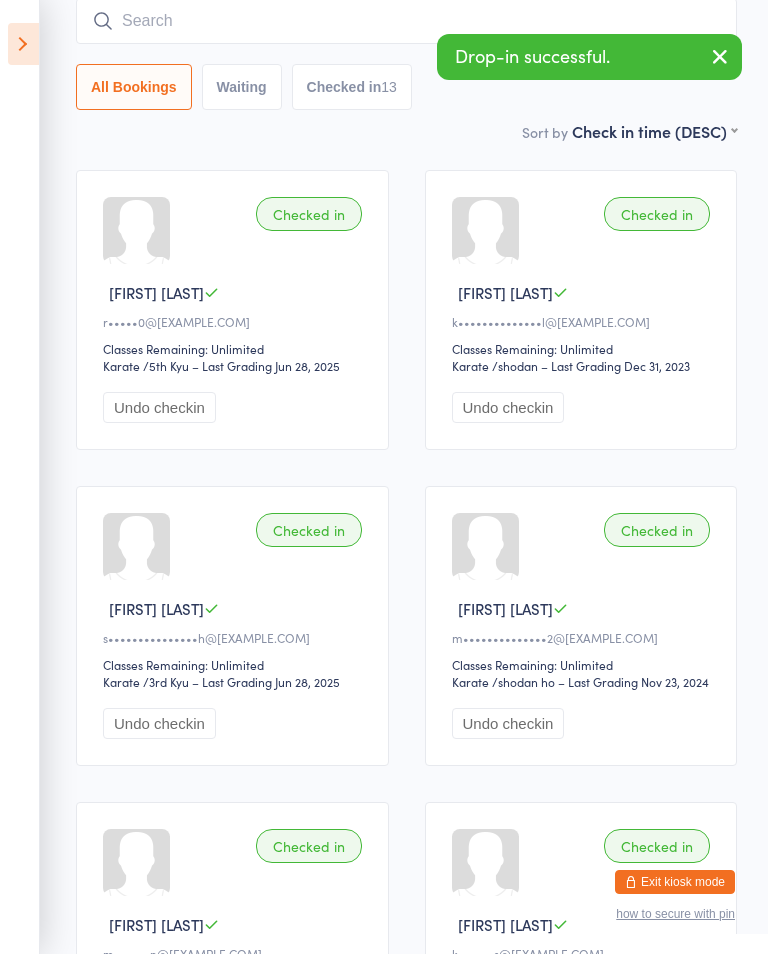 click at bounding box center [406, 21] 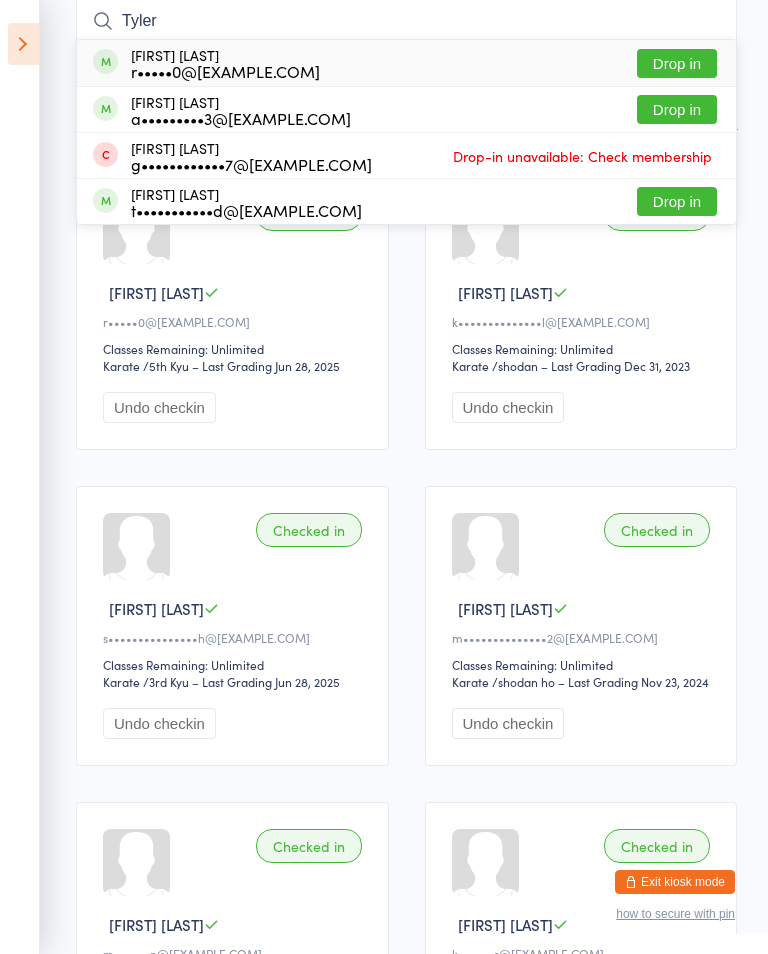type on "Tyler" 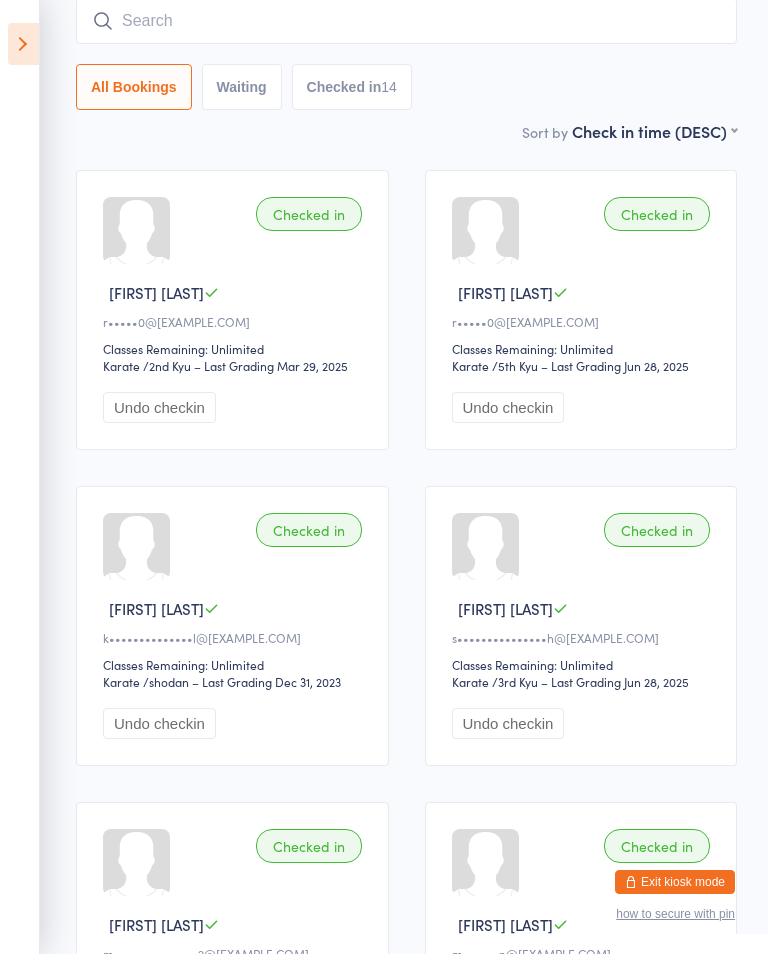 click at bounding box center (406, 21) 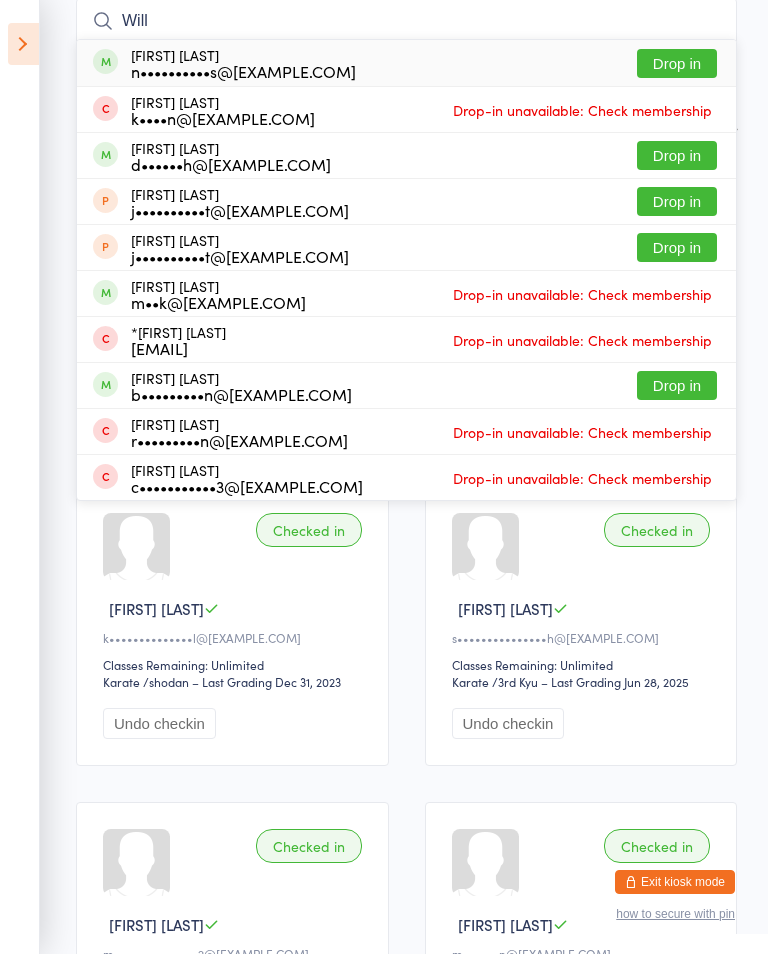 type on "Will" 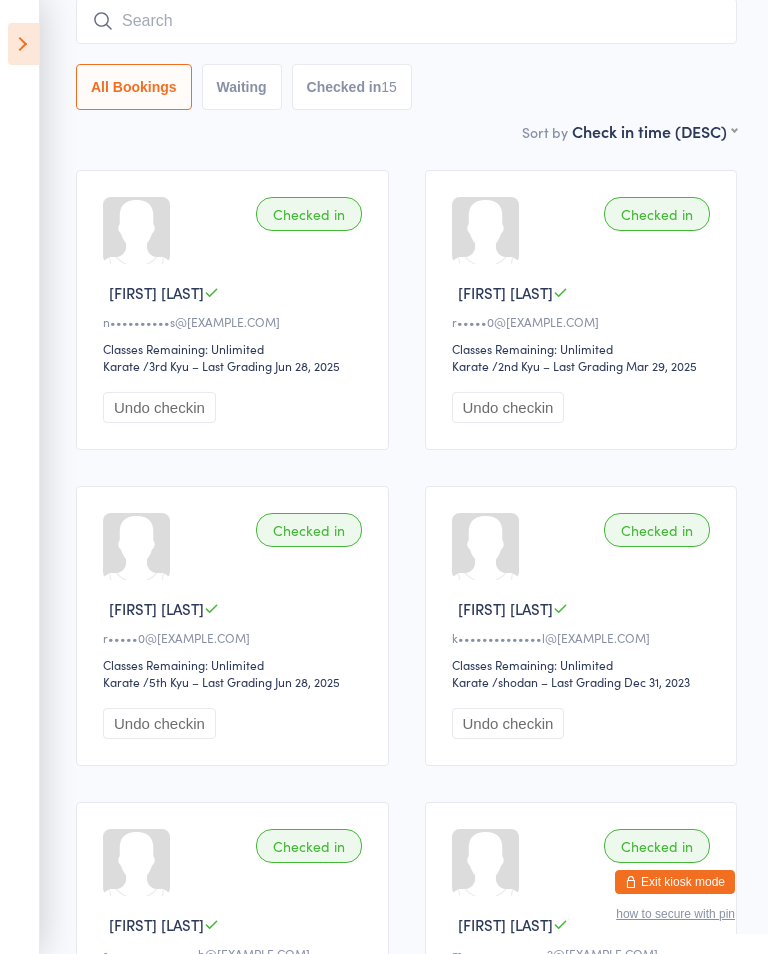 click at bounding box center (23, 44) 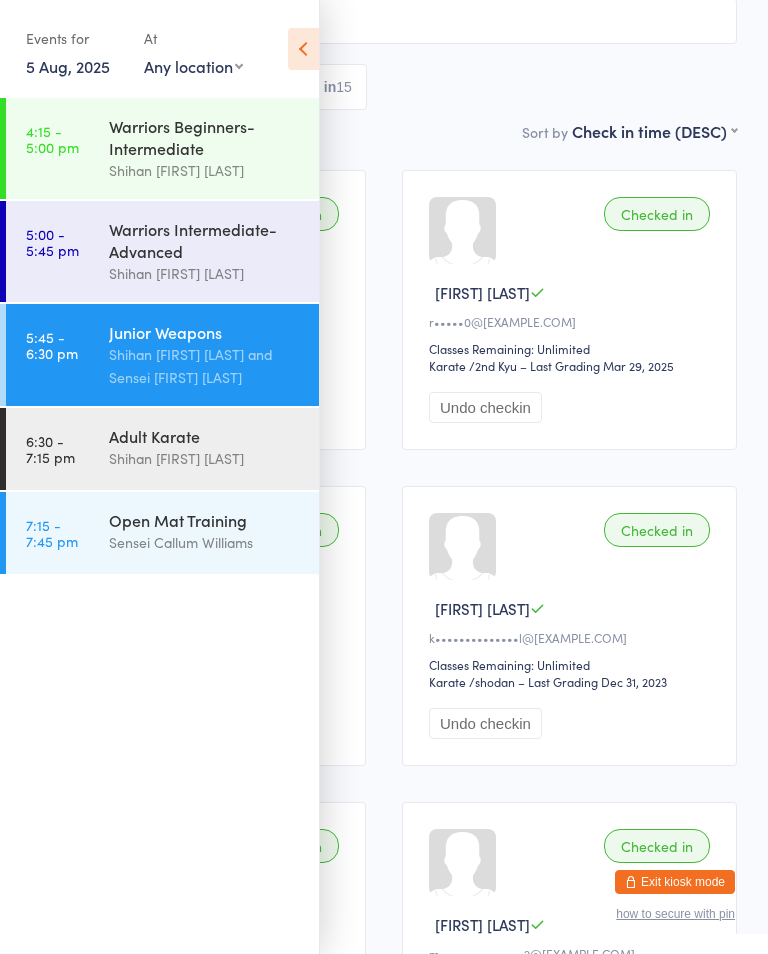 click on "6:30 - 7:15 pm Adult Karate Shihan [FIRST] [LAST]" at bounding box center [162, 449] 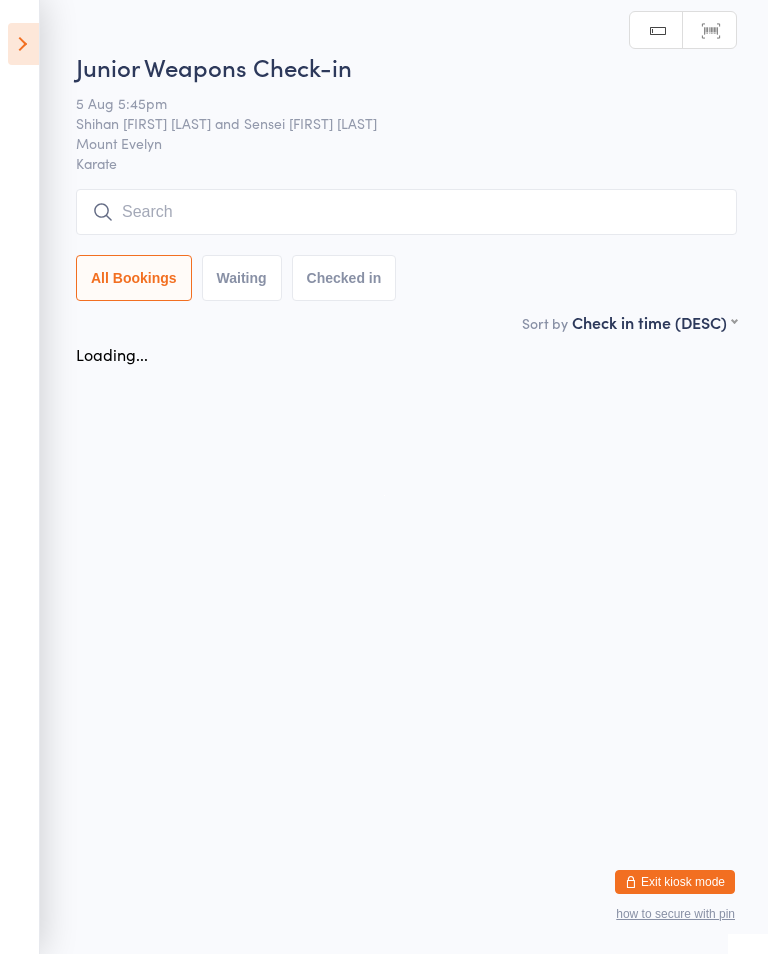 scroll, scrollTop: 0, scrollLeft: 0, axis: both 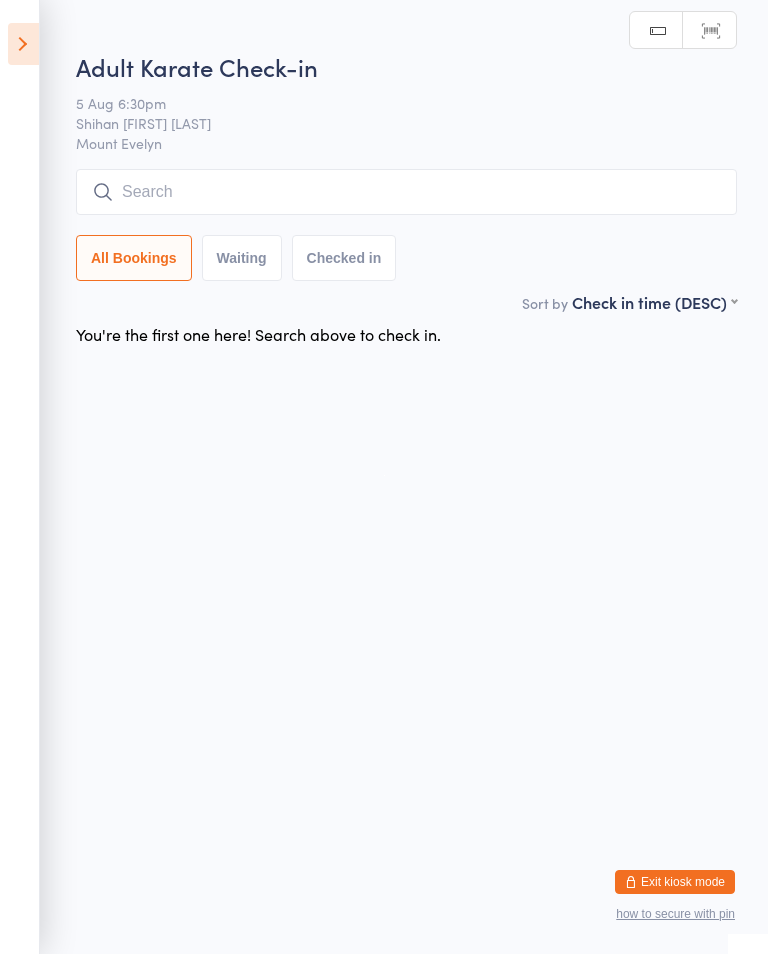click at bounding box center [406, 192] 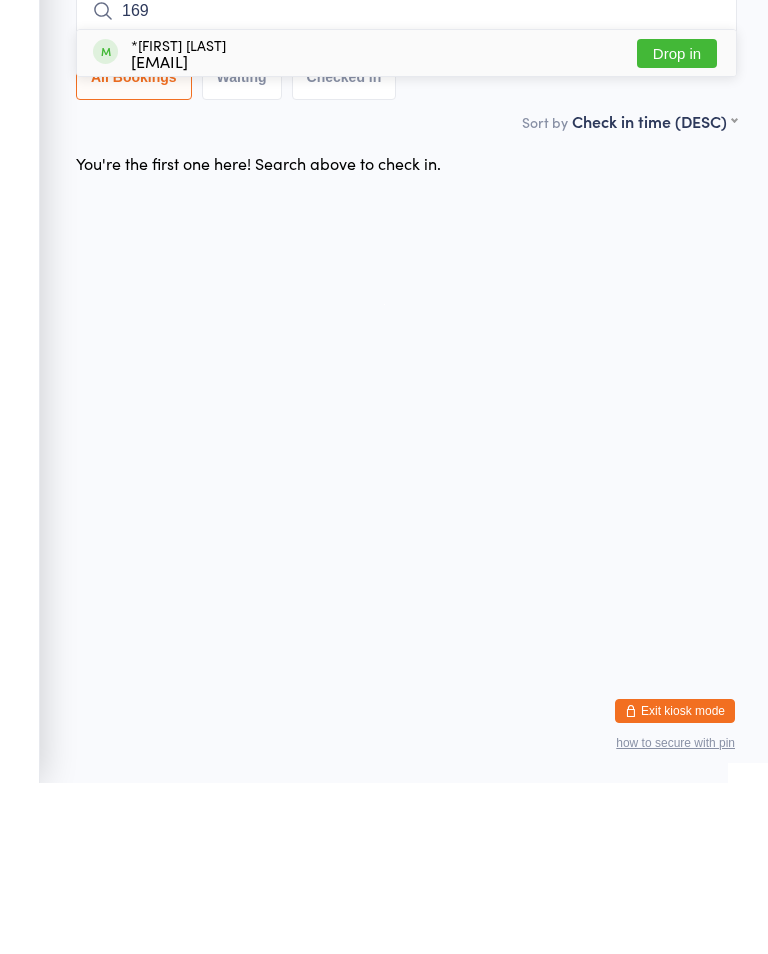 type on "169" 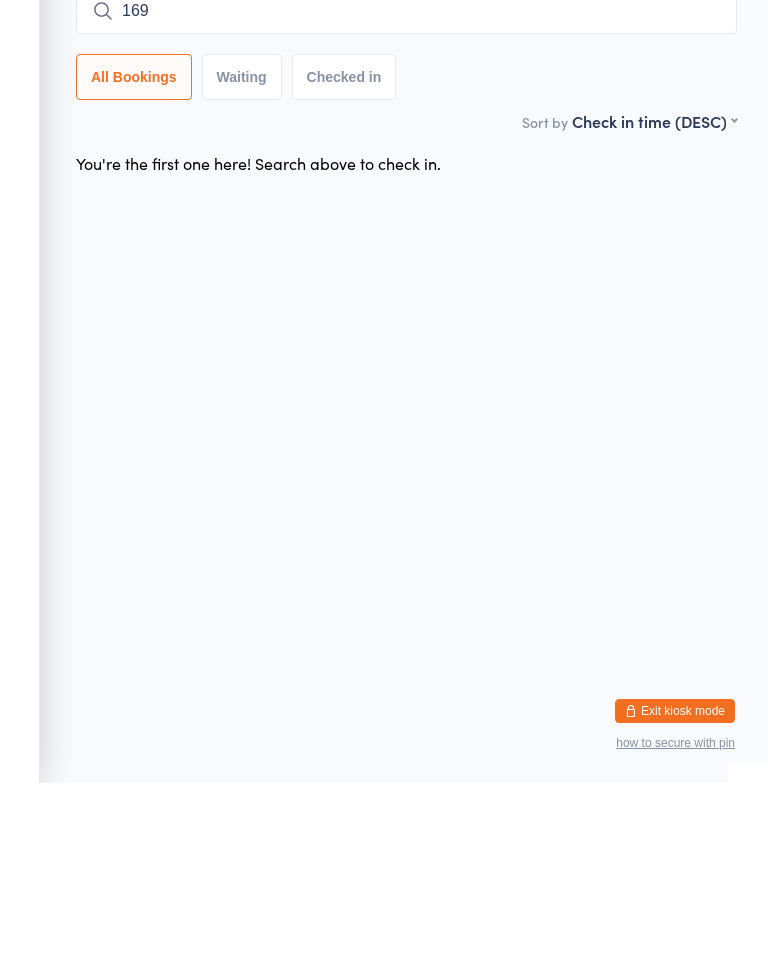 type 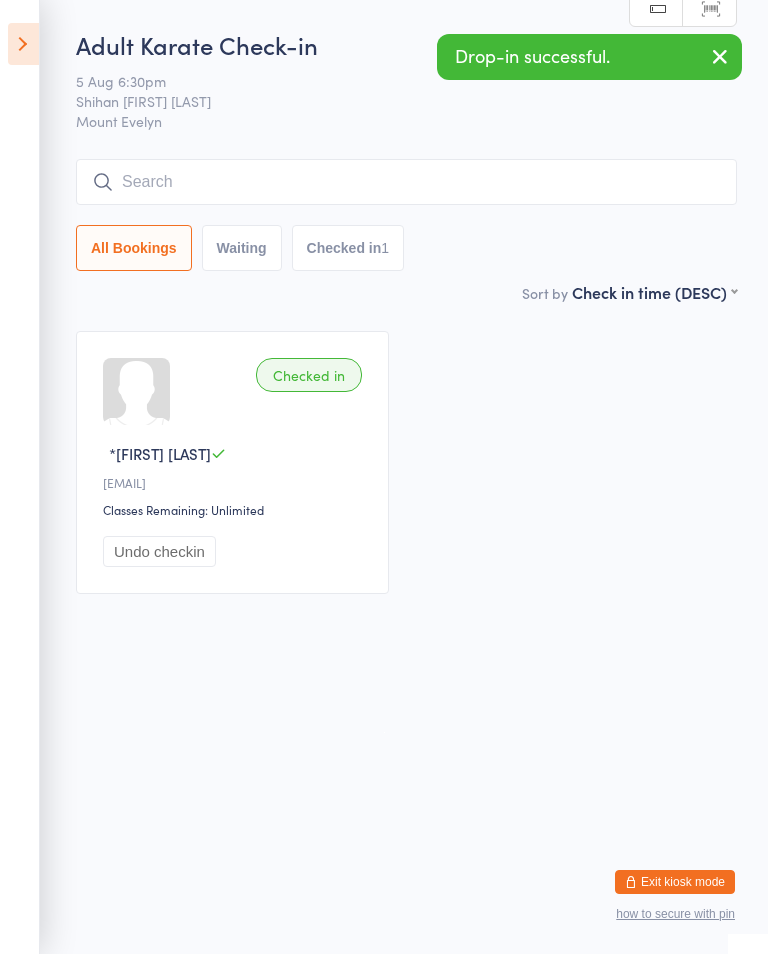 click at bounding box center [23, 44] 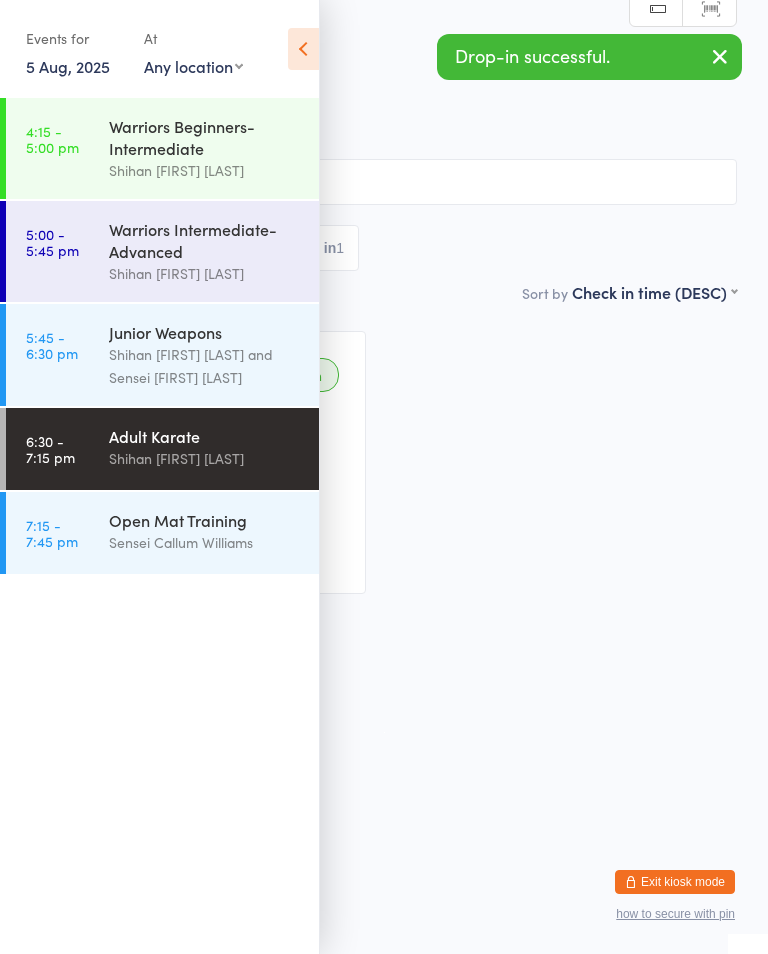 click on "Sensei Callum Williams" at bounding box center [205, 542] 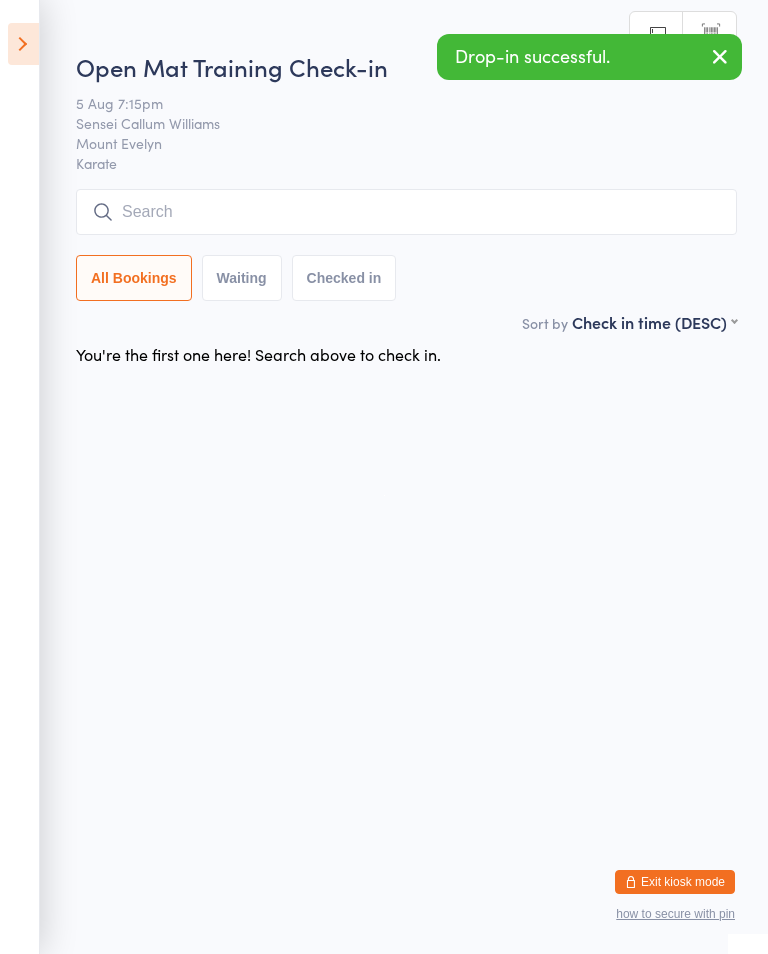 click at bounding box center (406, 212) 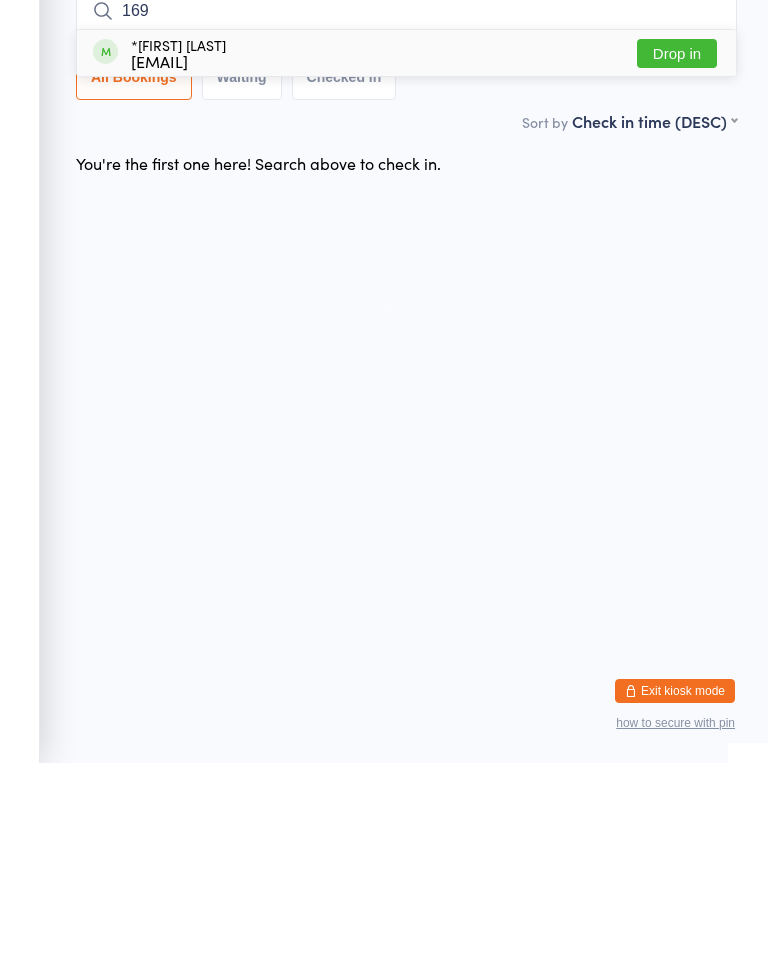 type on "169" 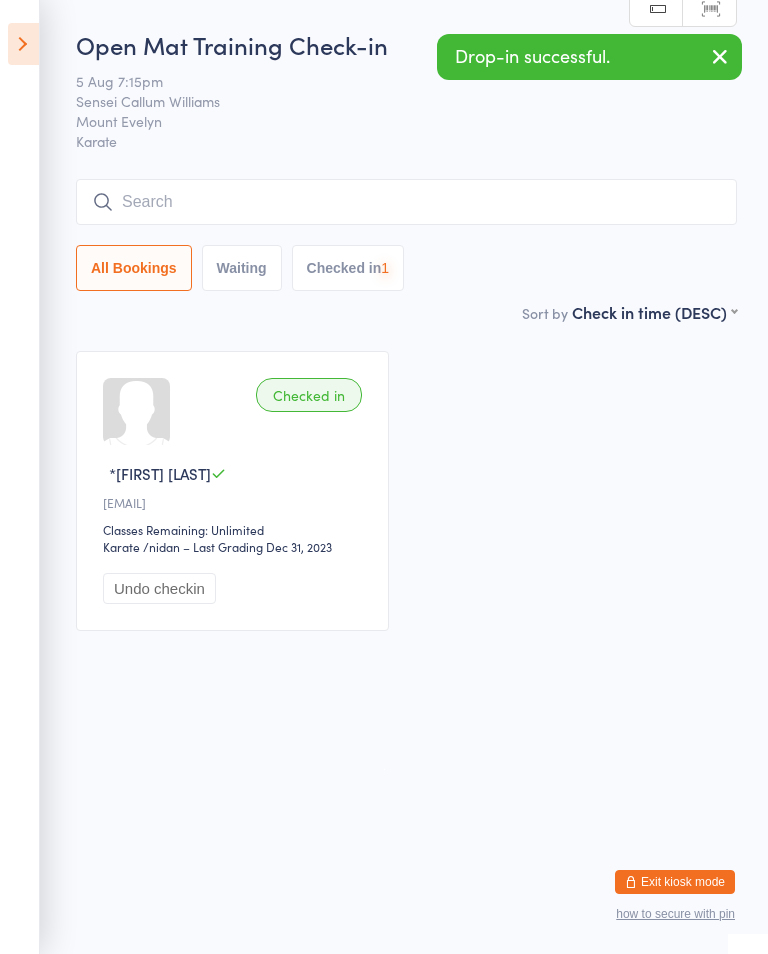 click at bounding box center (23, 44) 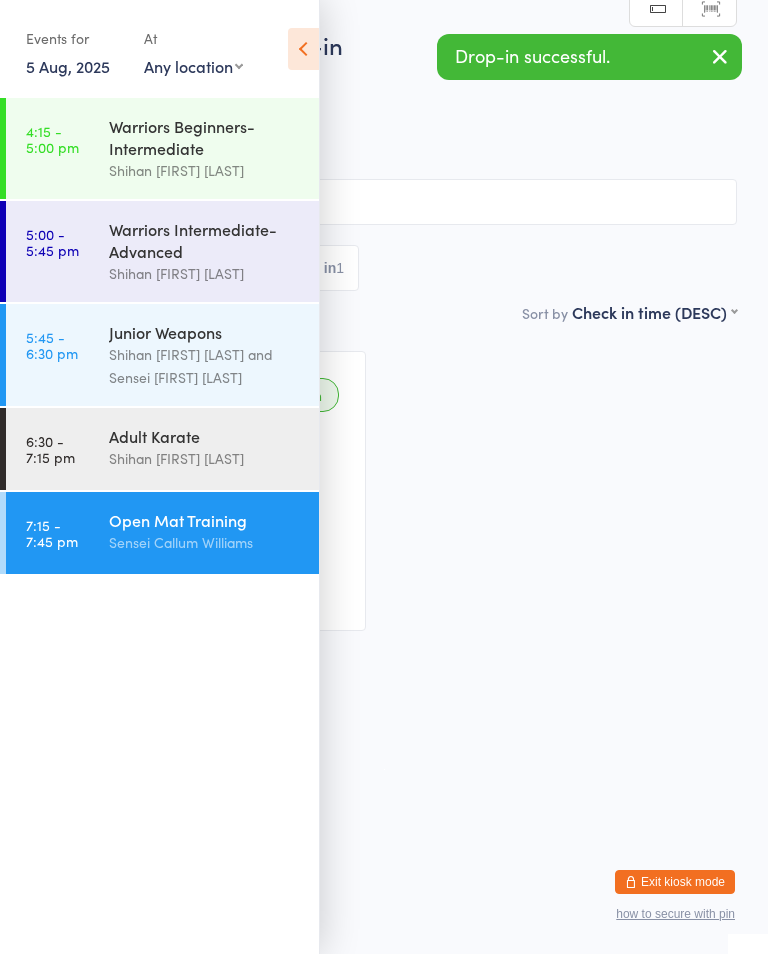 click on "Adult Karate" at bounding box center (205, 436) 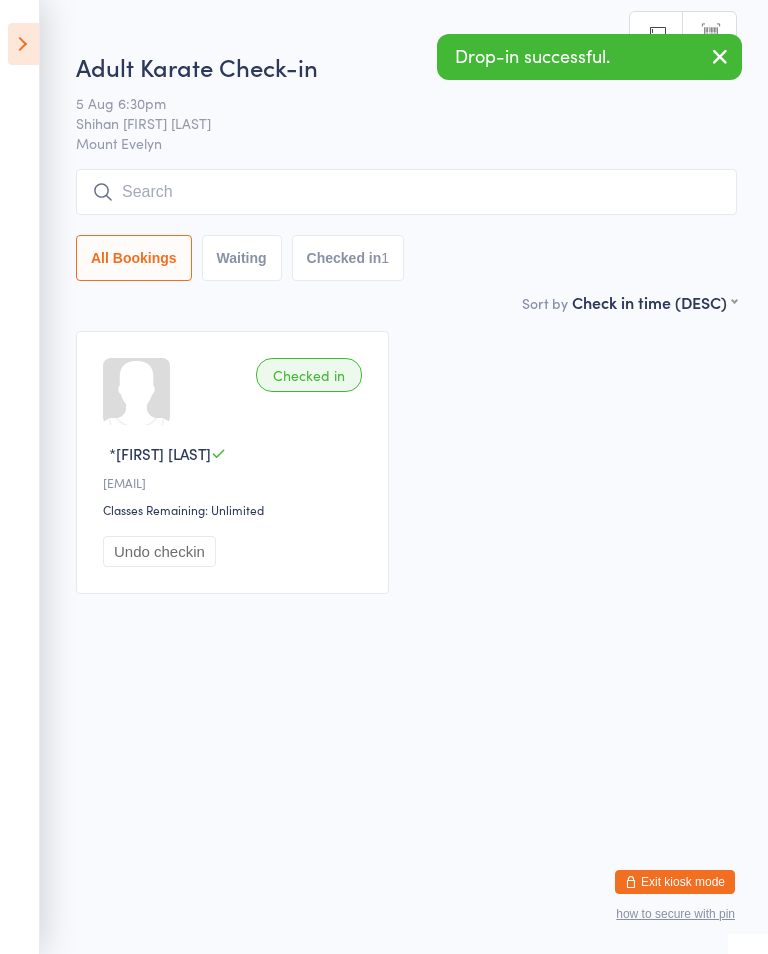 click at bounding box center [406, 192] 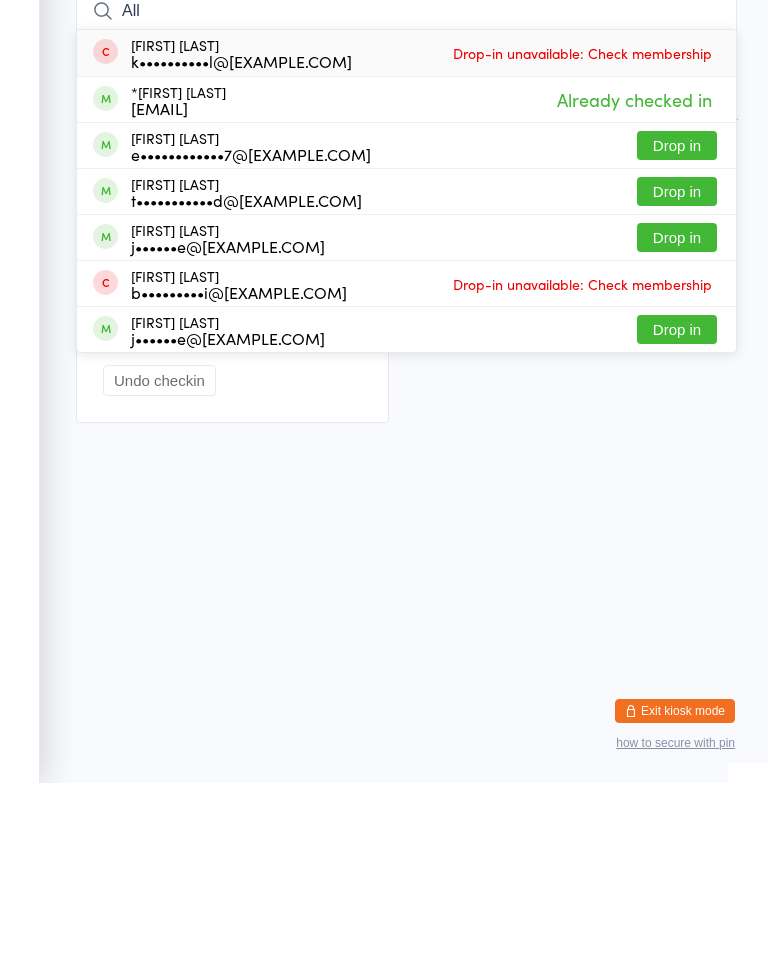 type on "All" 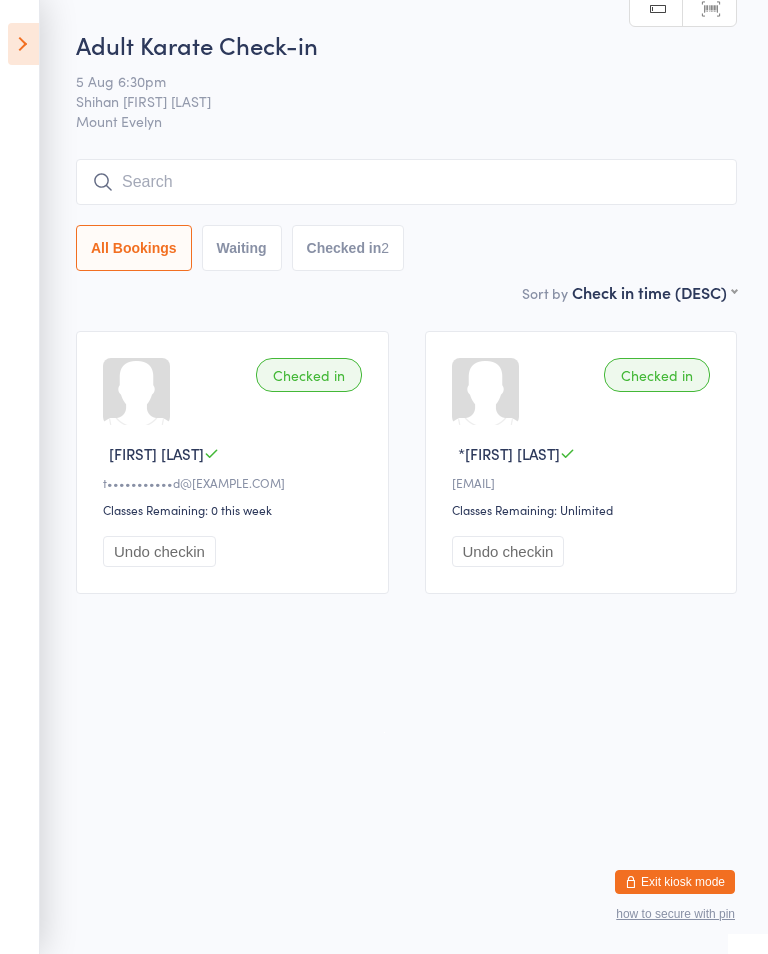 click at bounding box center (406, 182) 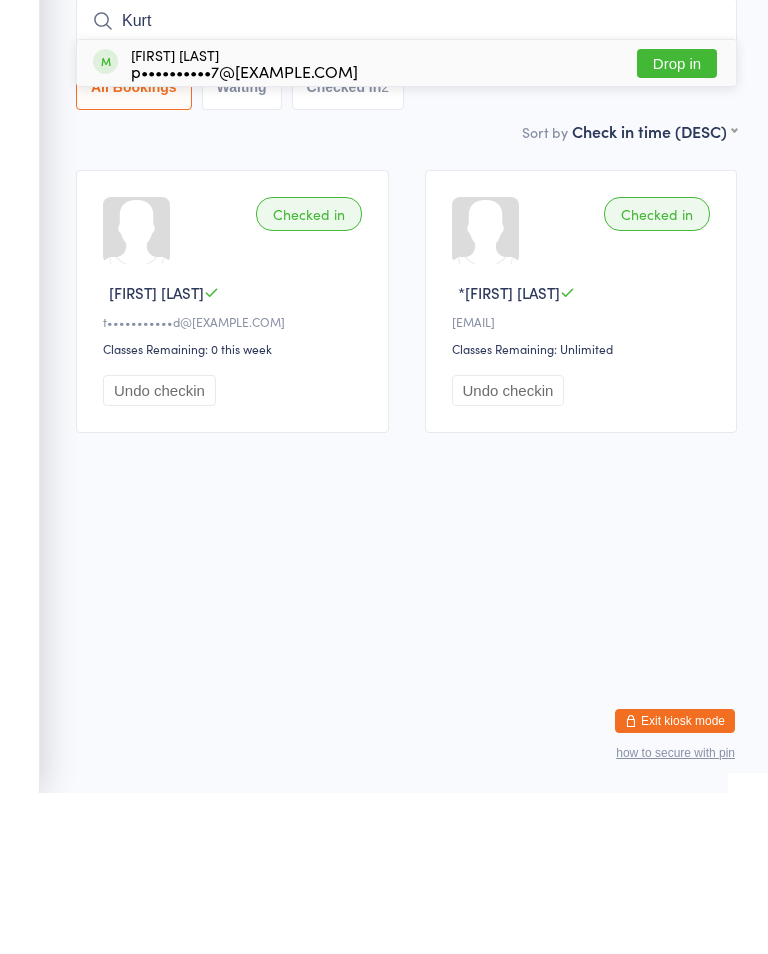 type on "Kurt" 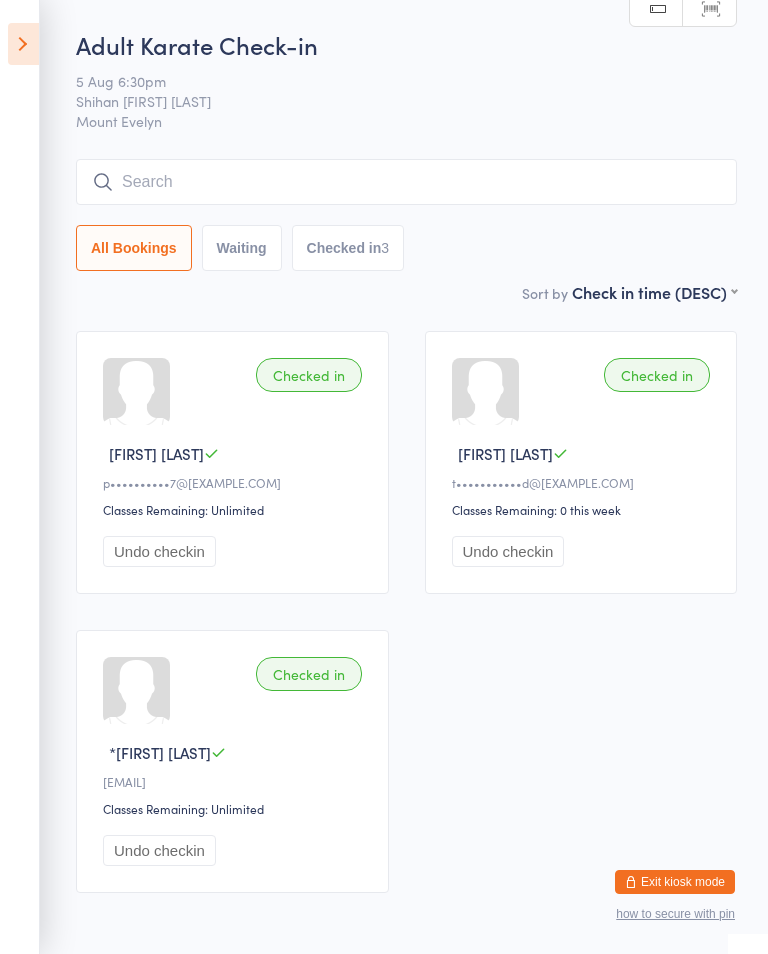 click at bounding box center [406, 182] 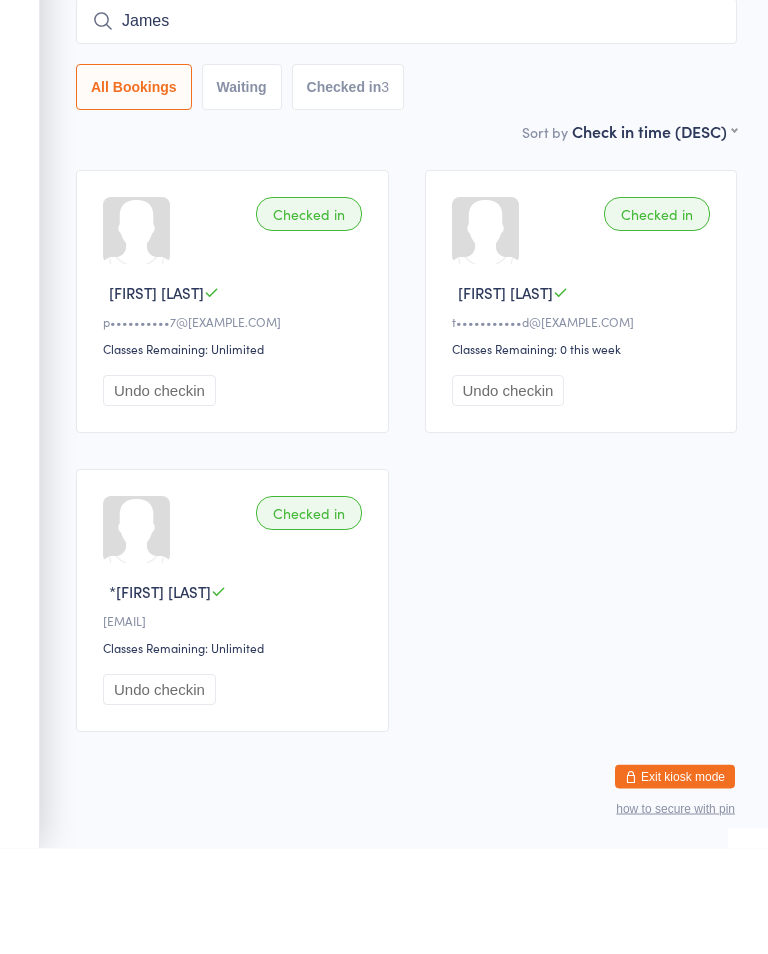 scroll, scrollTop: 0, scrollLeft: 0, axis: both 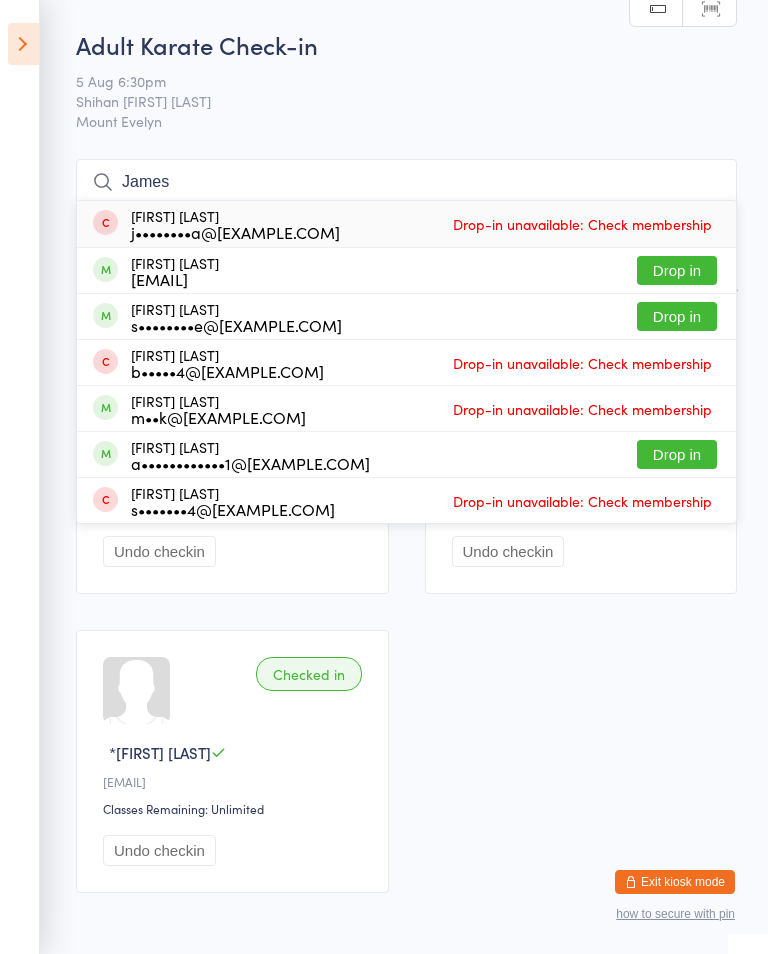 type on "James" 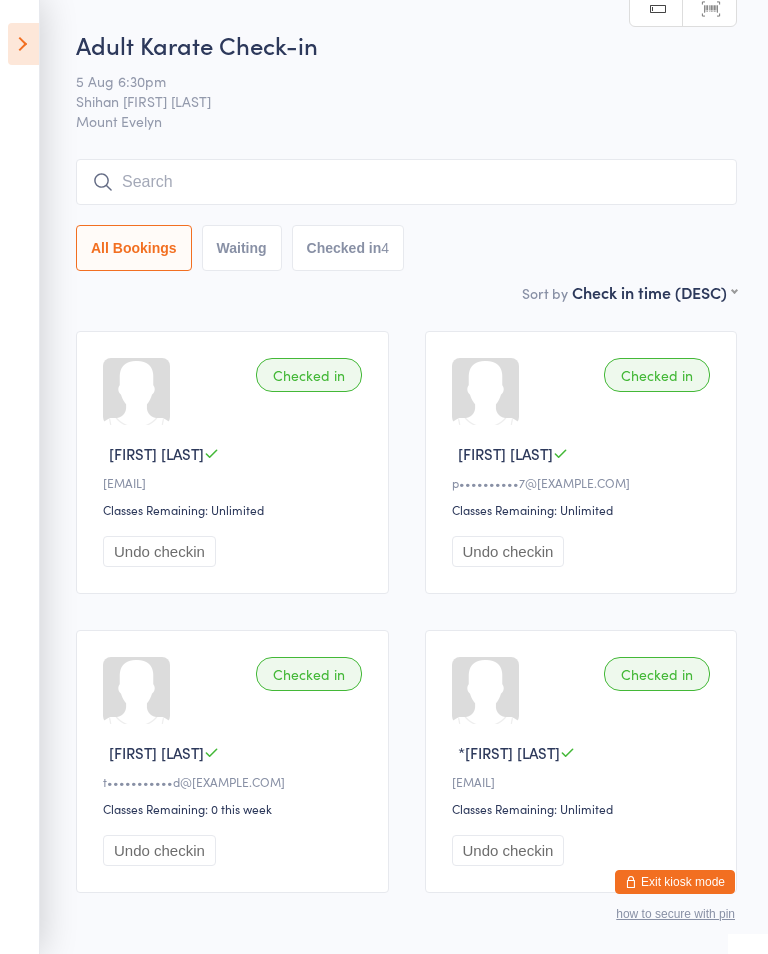 click at bounding box center (406, 182) 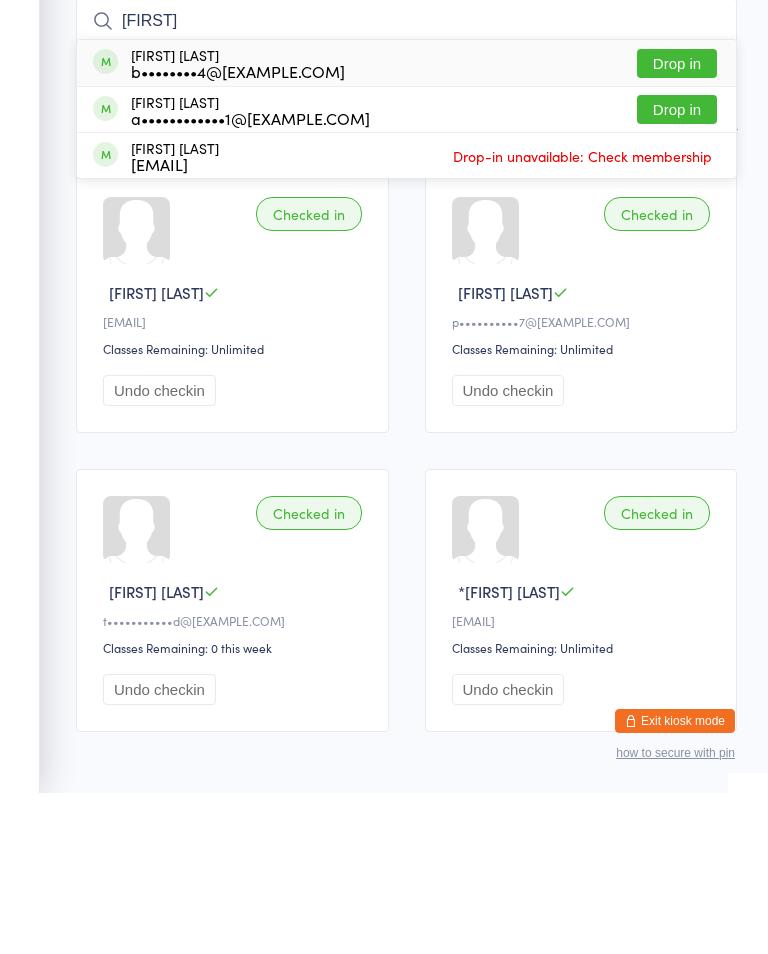 type on "[FIRST]" 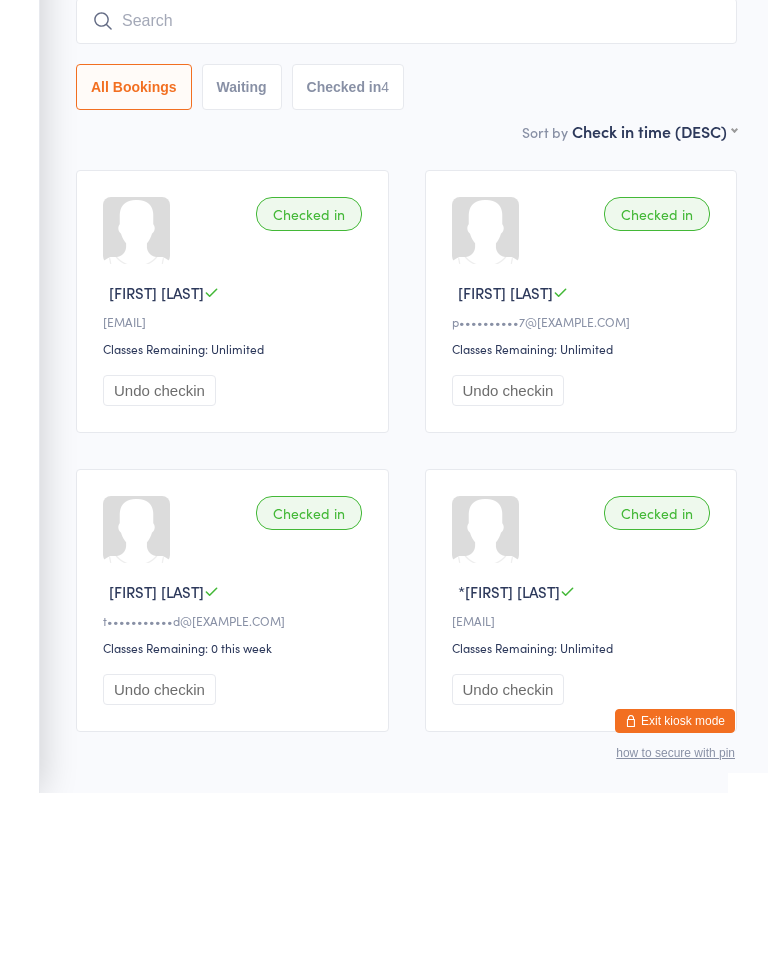 scroll, scrollTop: 104, scrollLeft: 0, axis: vertical 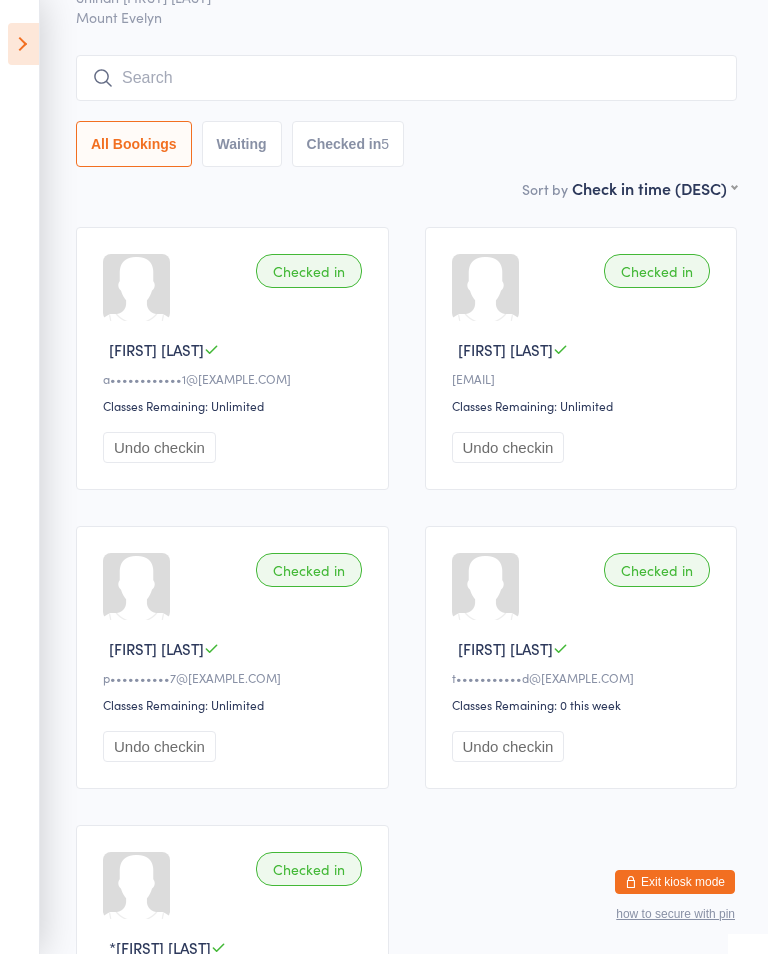 click on "All Bookings Waiting  Checked in  5" at bounding box center (406, 111) 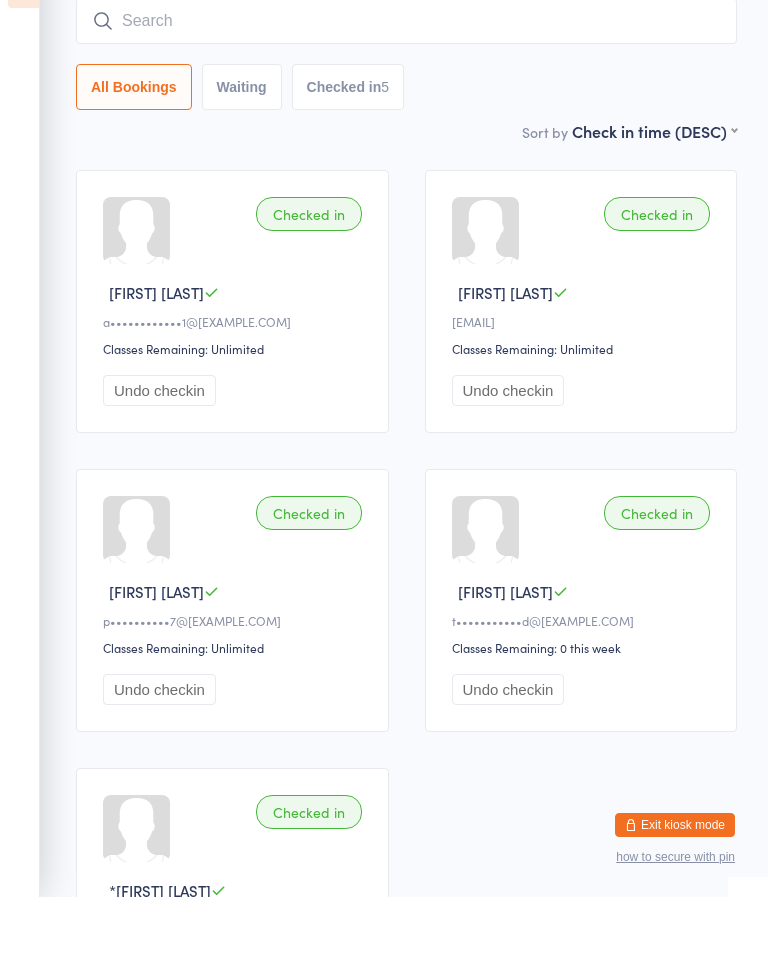 type on "E" 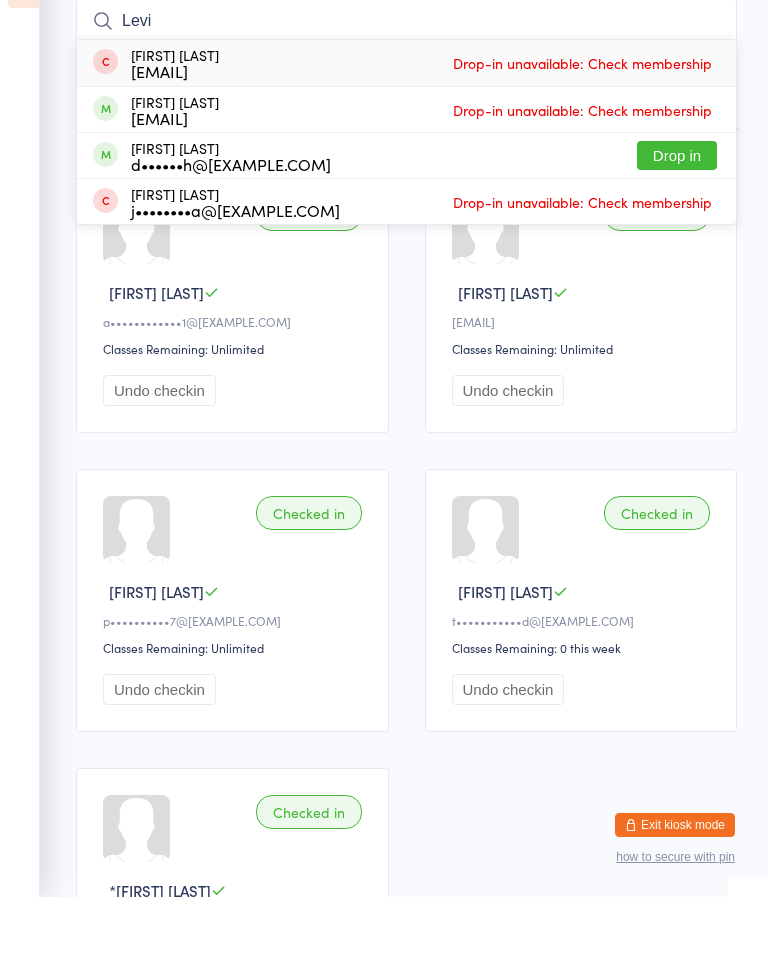 type on "Levi" 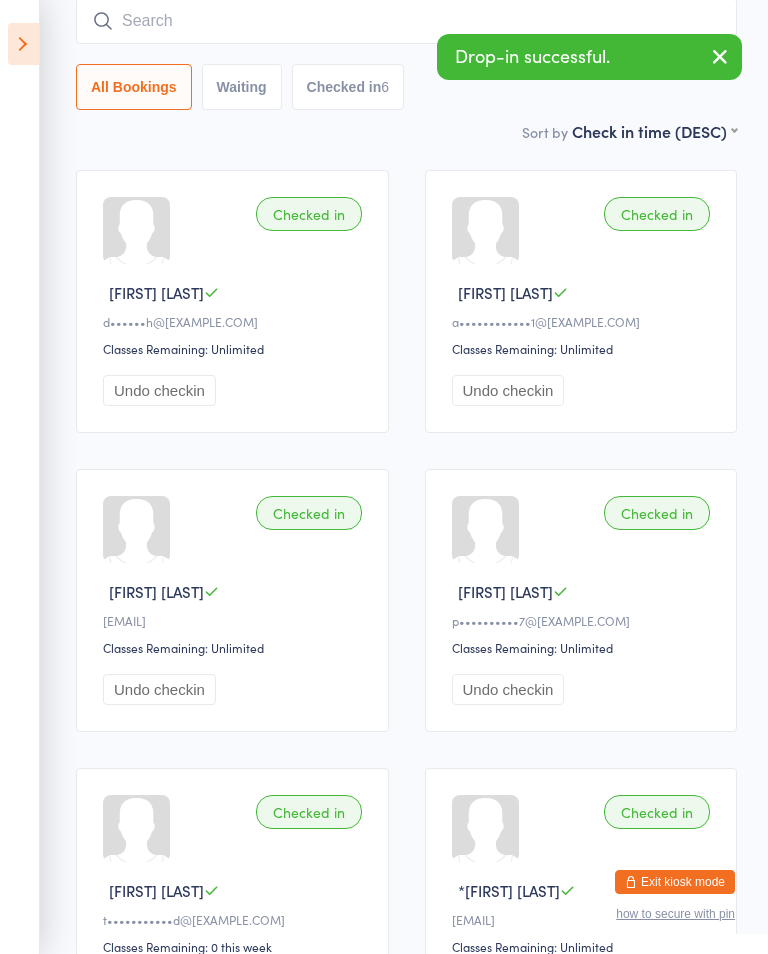 scroll, scrollTop: 0, scrollLeft: 0, axis: both 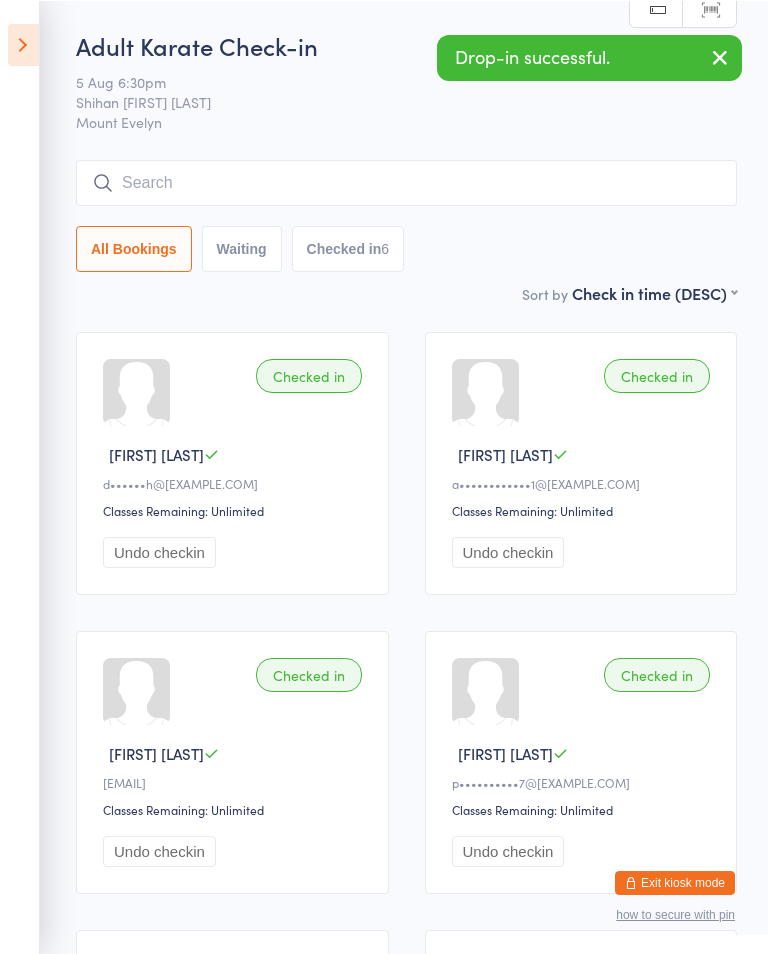 click at bounding box center (406, 182) 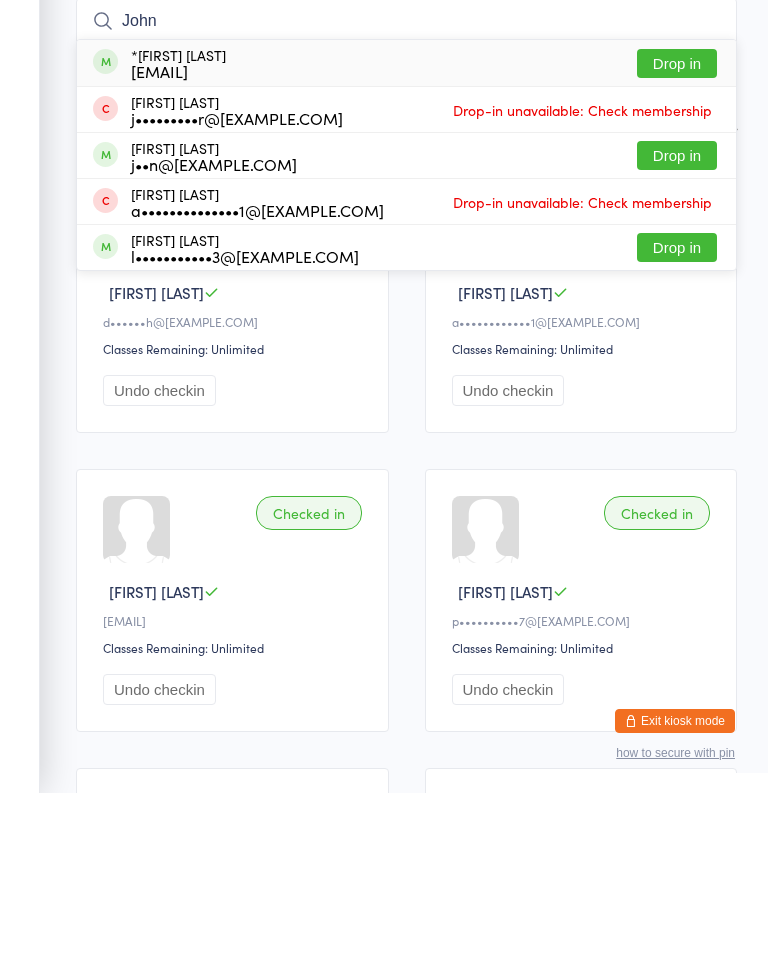 type on "John" 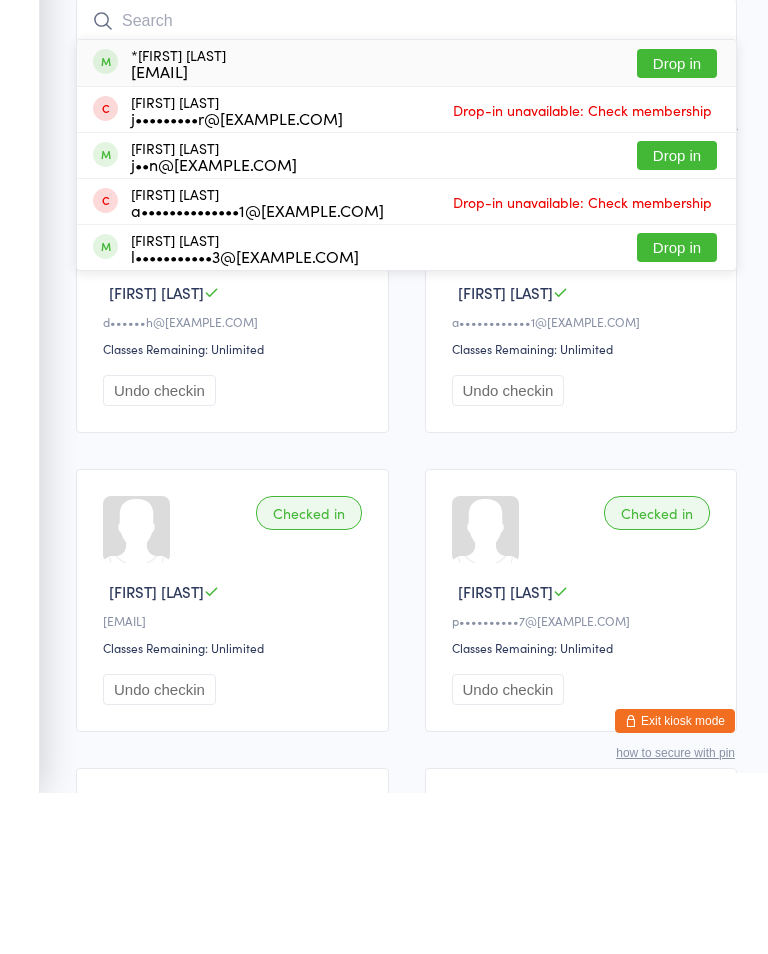 scroll, scrollTop: 161, scrollLeft: 0, axis: vertical 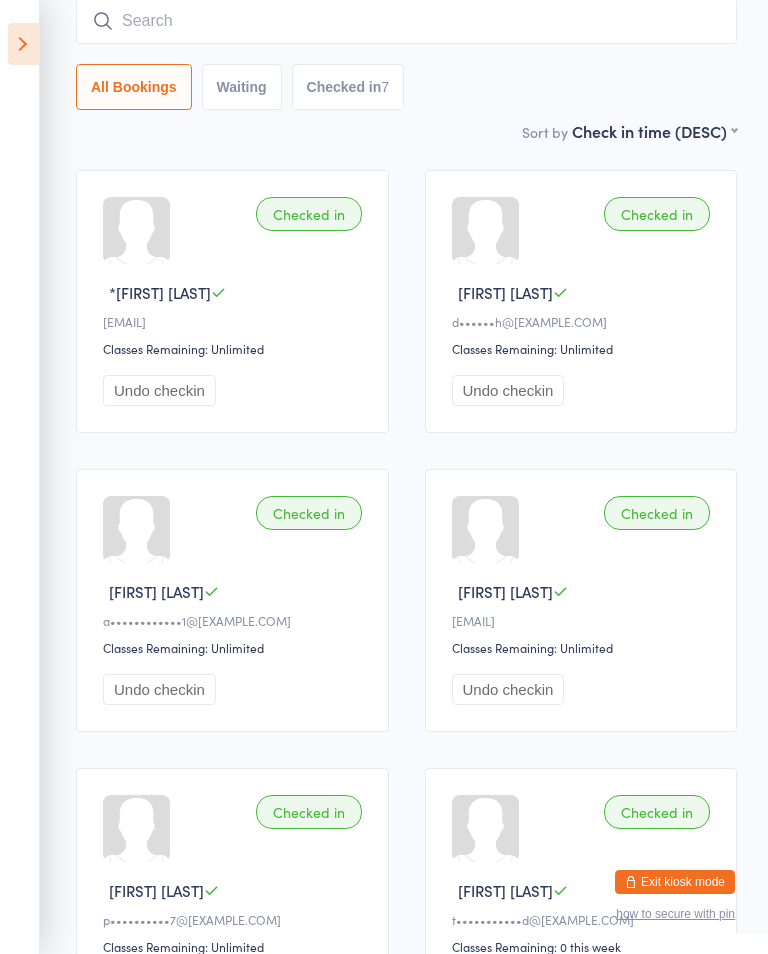 click at bounding box center (23, 44) 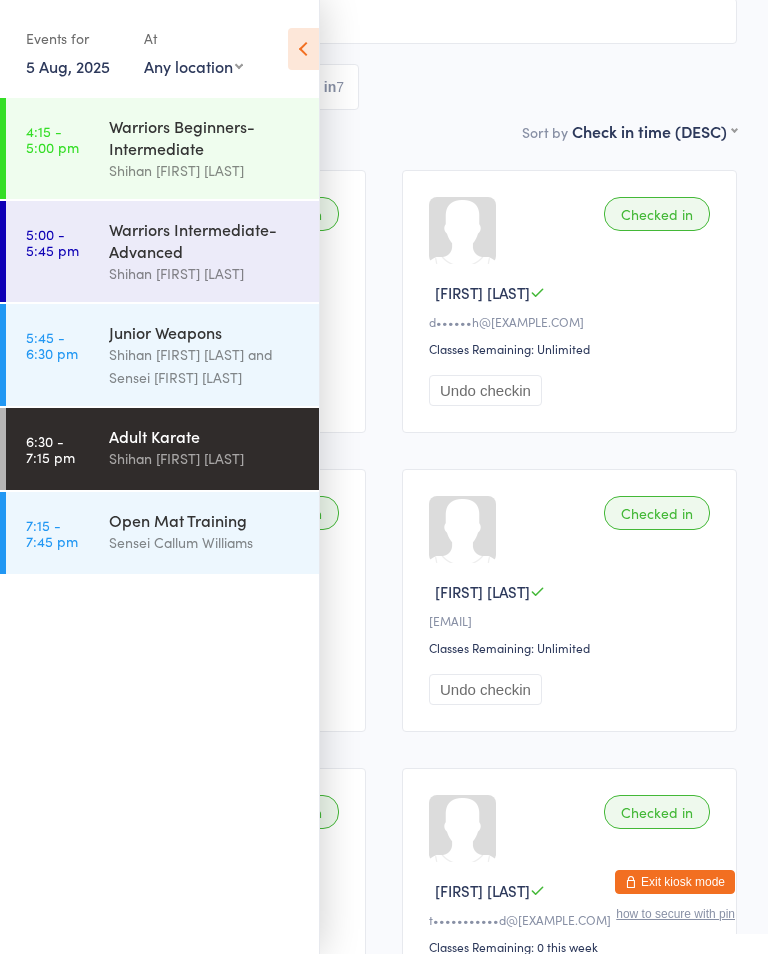 click on "6:30 - 7:15 pm Adult Karate Shihan [FIRST] [LAST]" at bounding box center (162, 449) 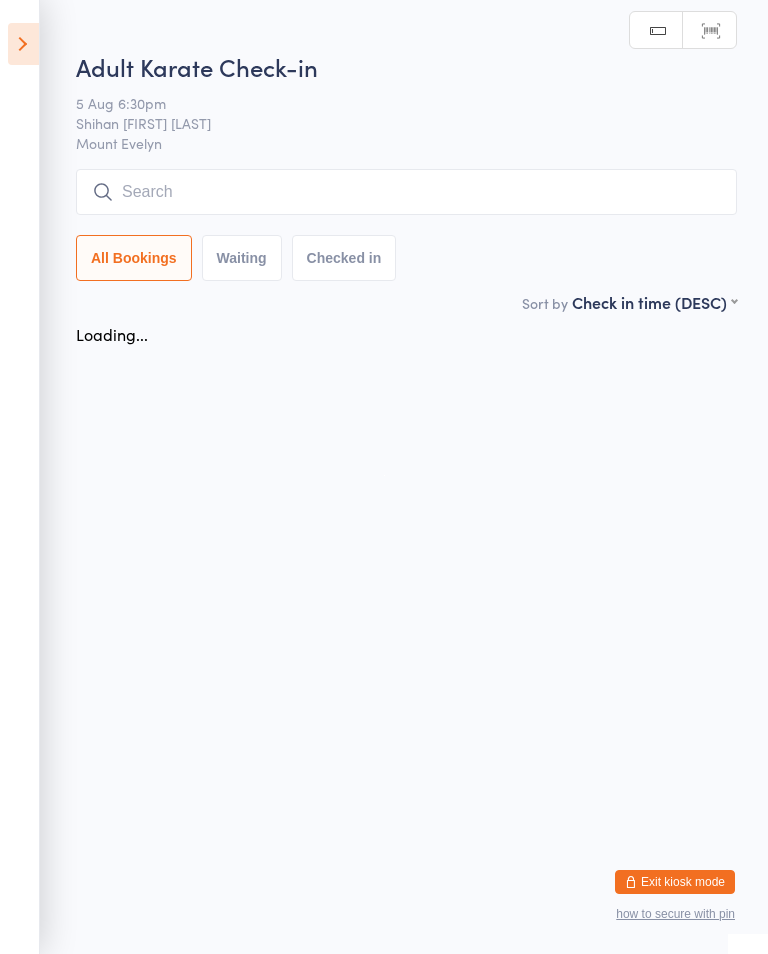 scroll, scrollTop: 0, scrollLeft: 0, axis: both 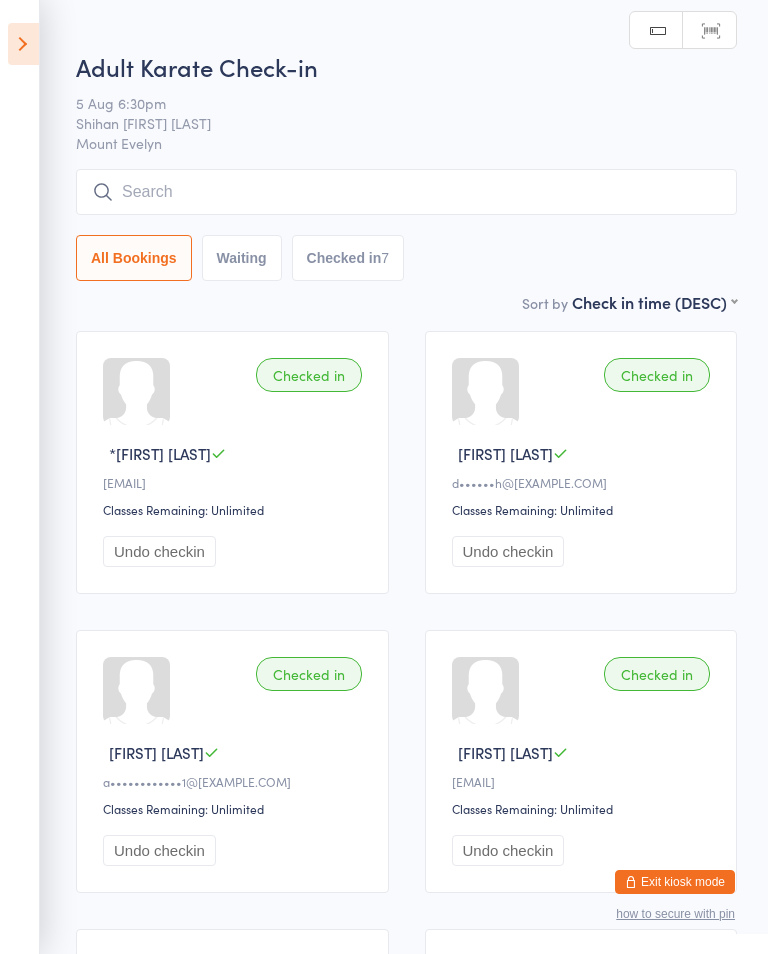 click at bounding box center [406, 192] 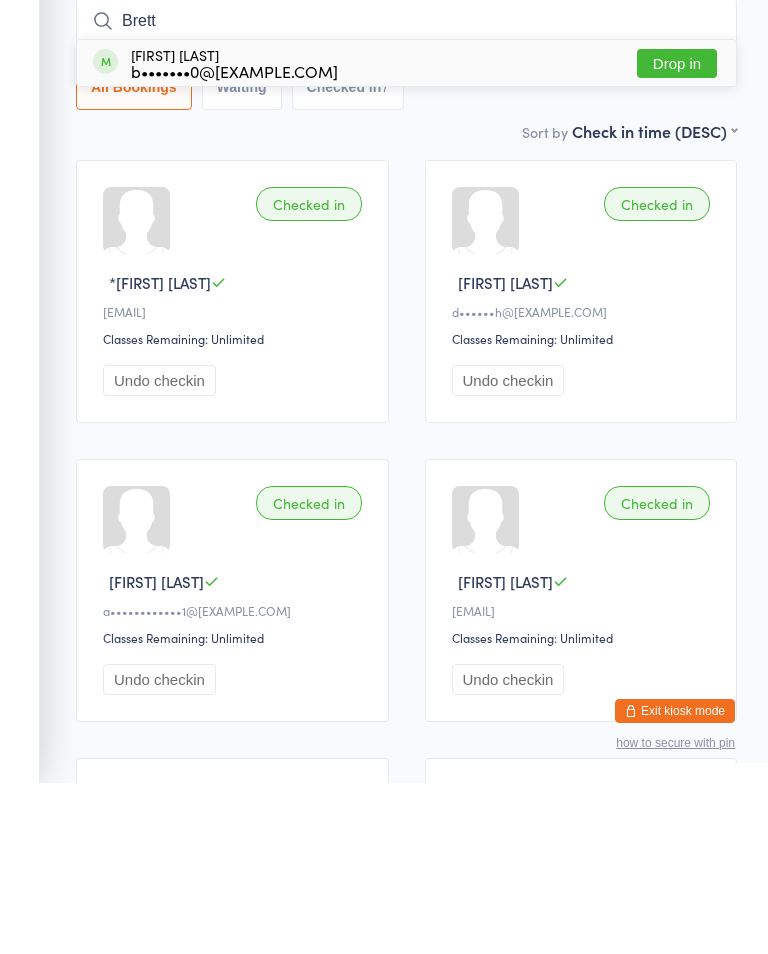 type on "Brett" 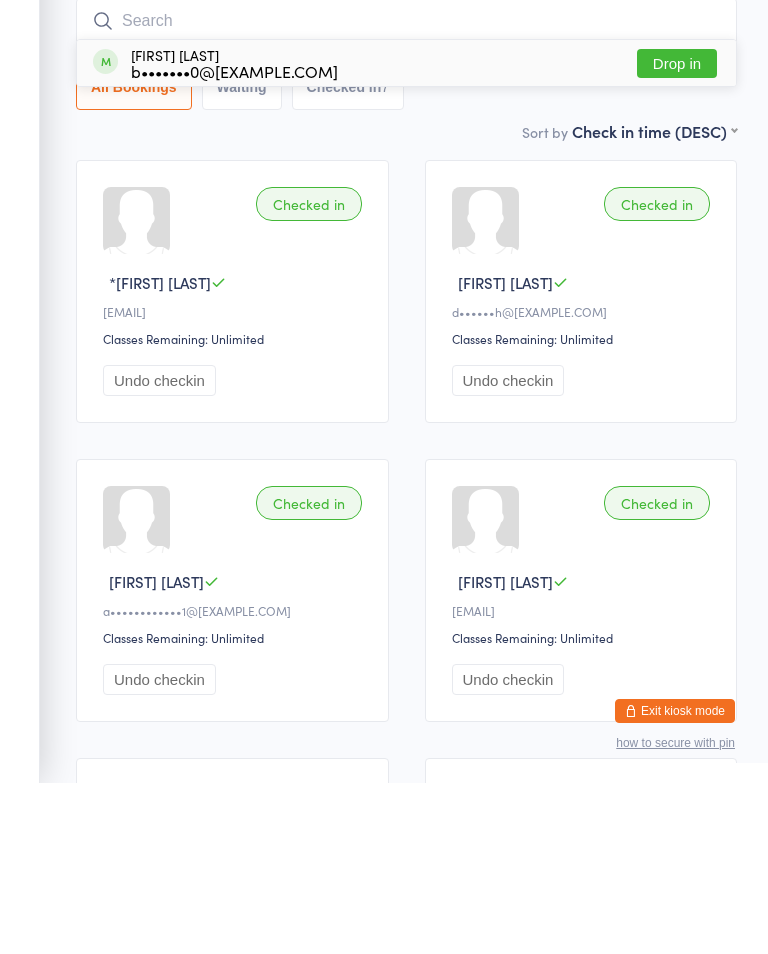 scroll, scrollTop: 171, scrollLeft: 0, axis: vertical 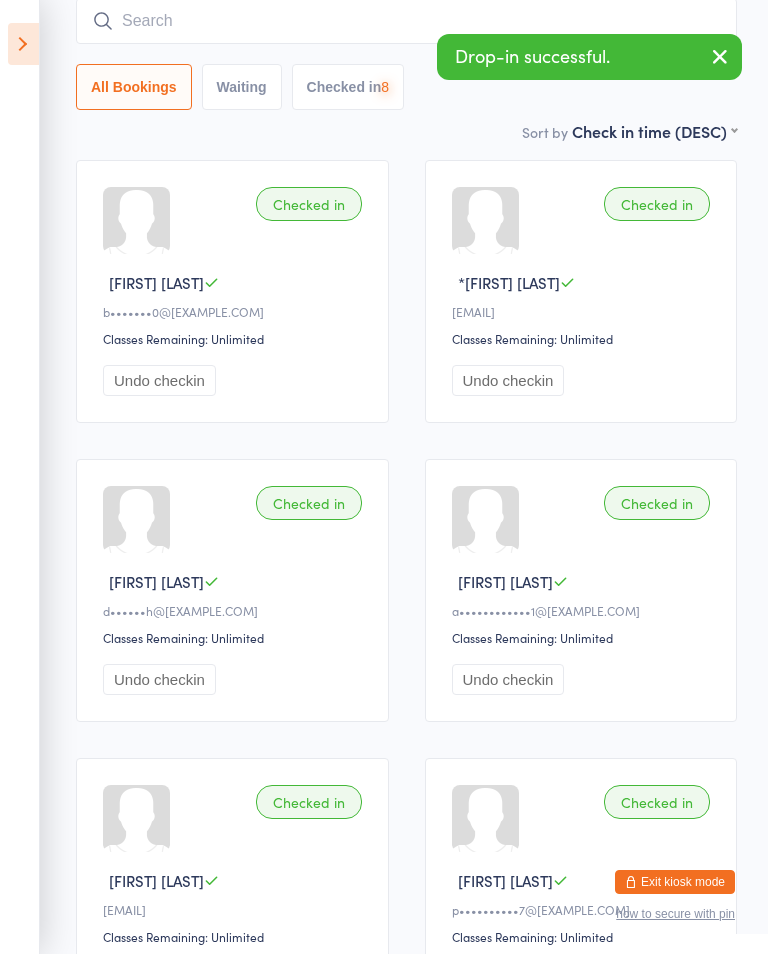 click at bounding box center (23, 44) 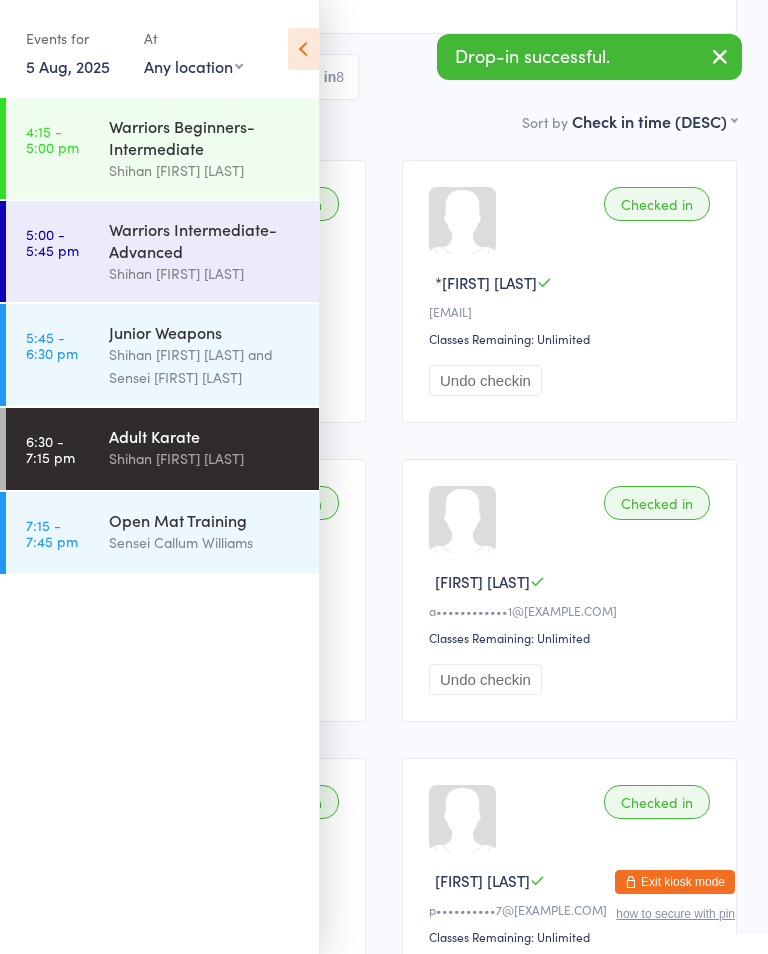 click on "7:15 - 7:45 pm Open Mat Training Sensei [LAST] [LAST]" at bounding box center (162, 533) 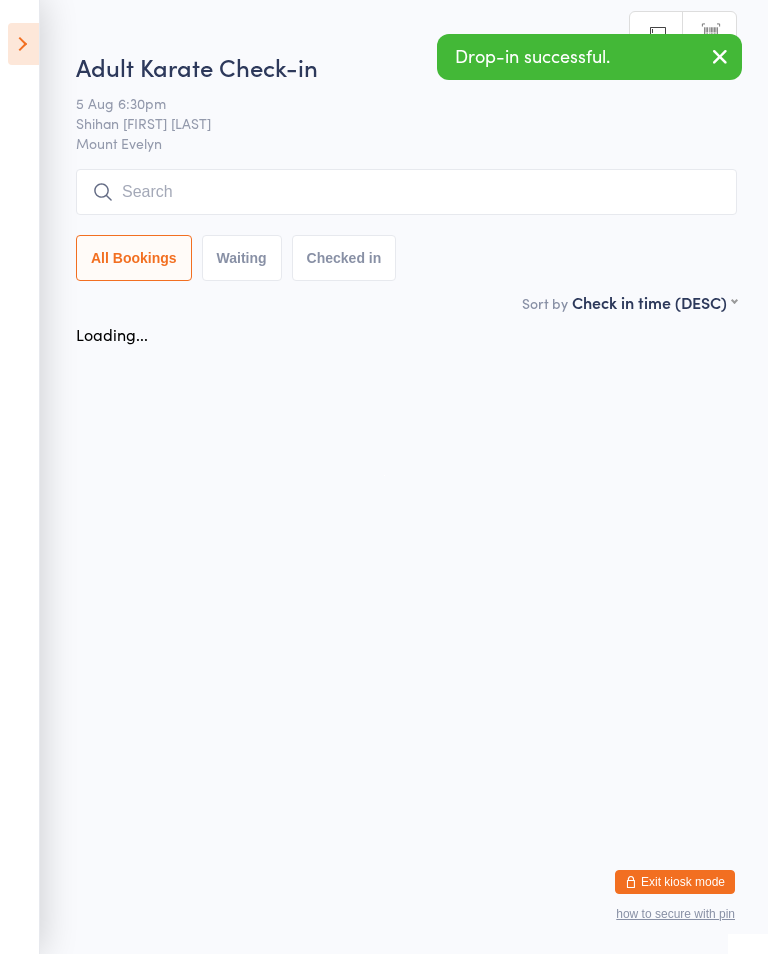 scroll, scrollTop: 0, scrollLeft: 0, axis: both 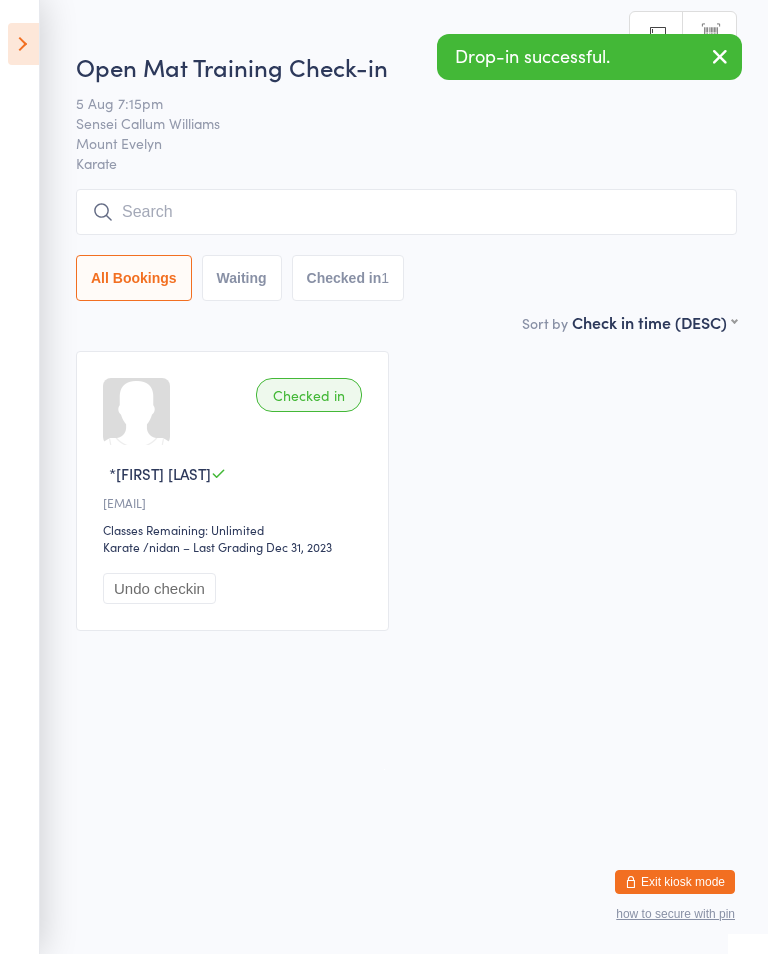 click at bounding box center [406, 212] 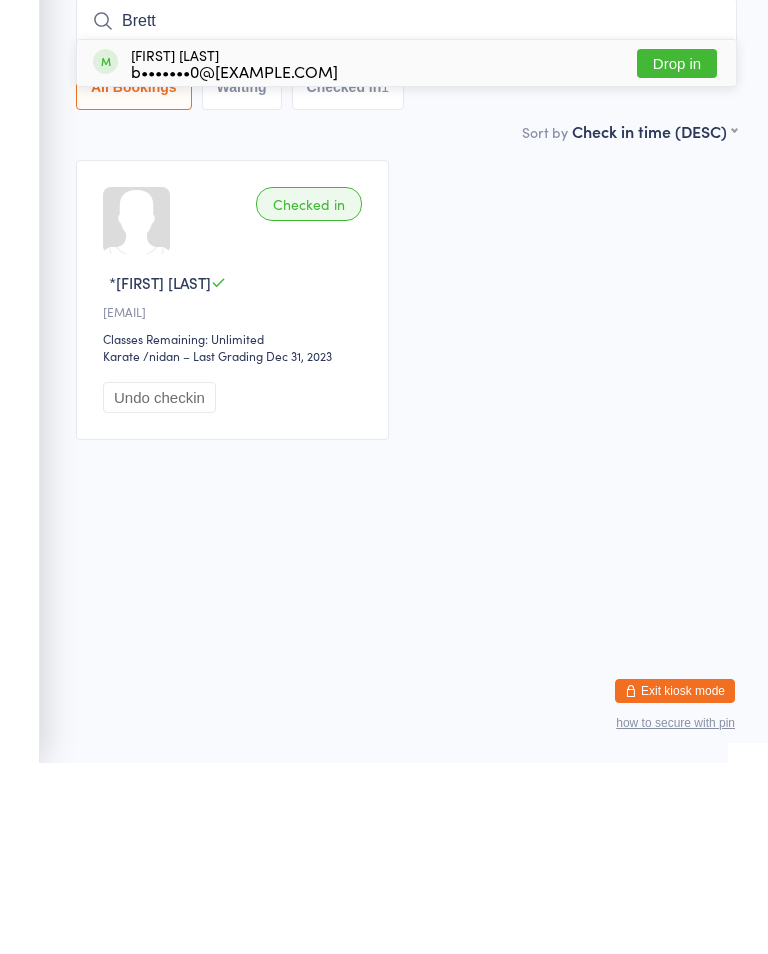 type on "Brett" 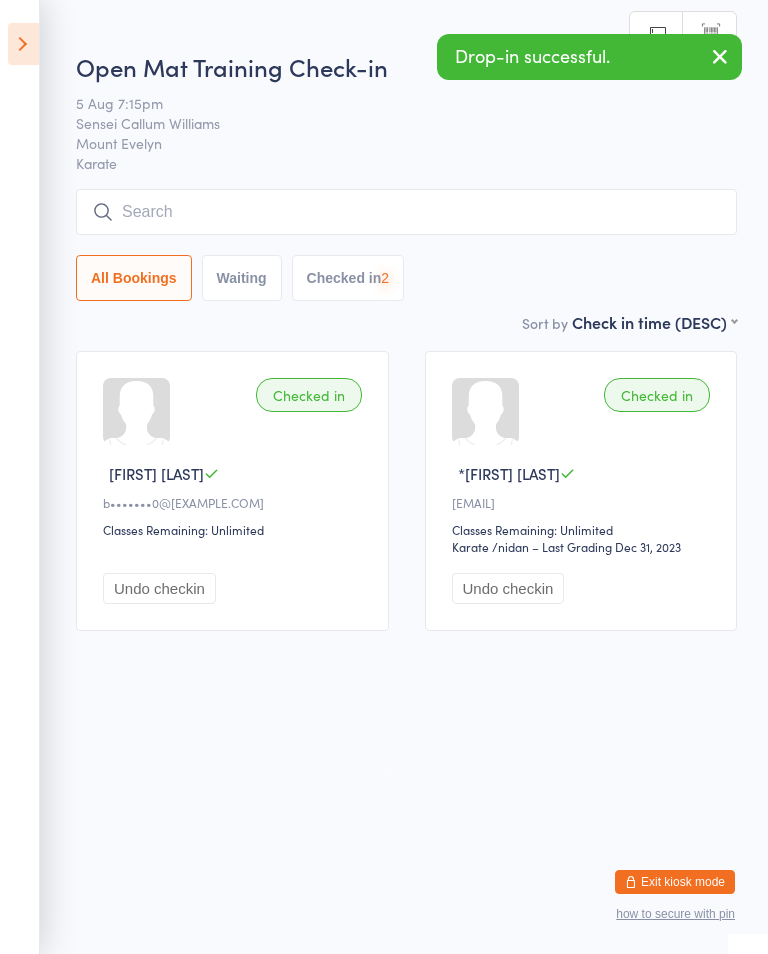 click at bounding box center (23, 44) 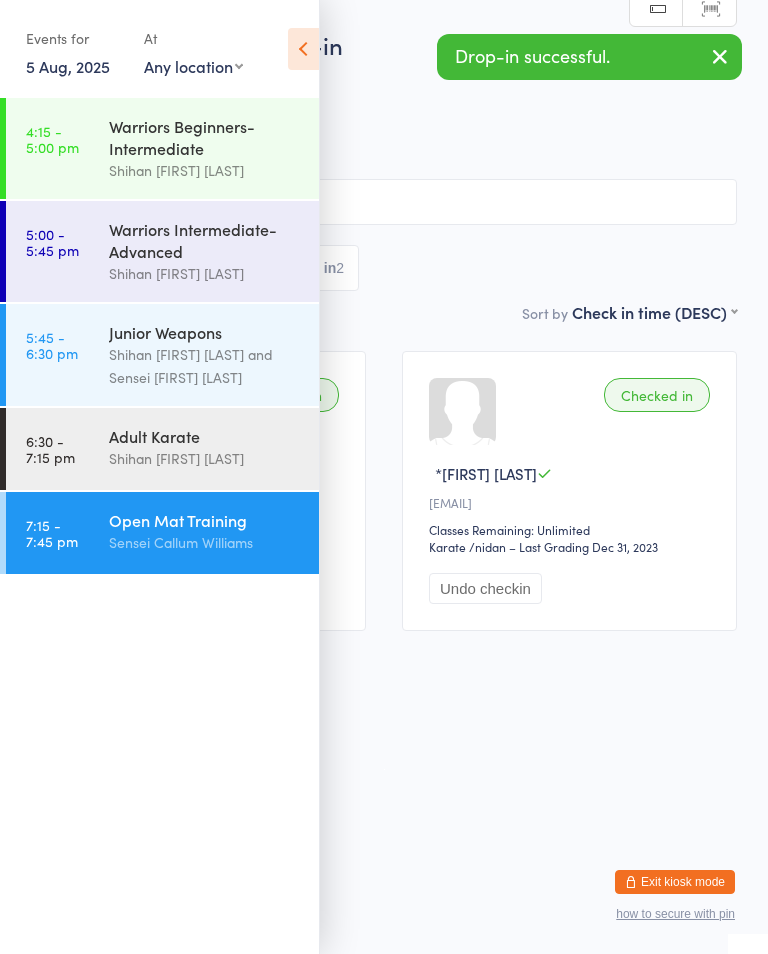 click on "6:30 - 7:15 pm Adult Karate Shihan [FIRST] [LAST]" at bounding box center [162, 449] 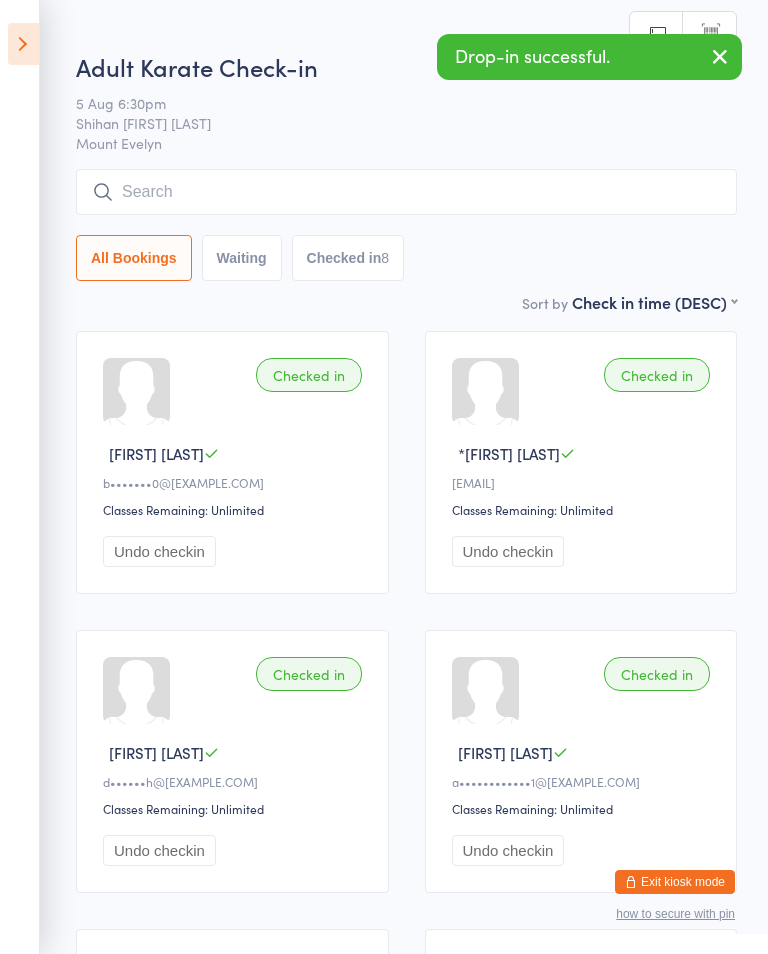 click at bounding box center (406, 192) 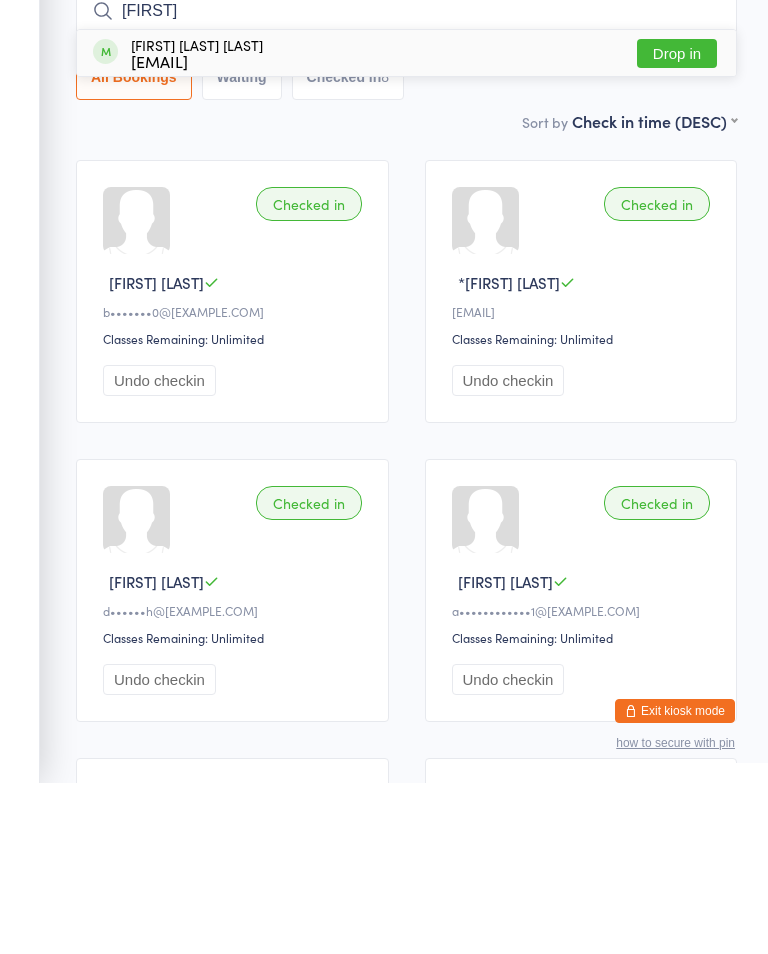 type on "[FIRST]" 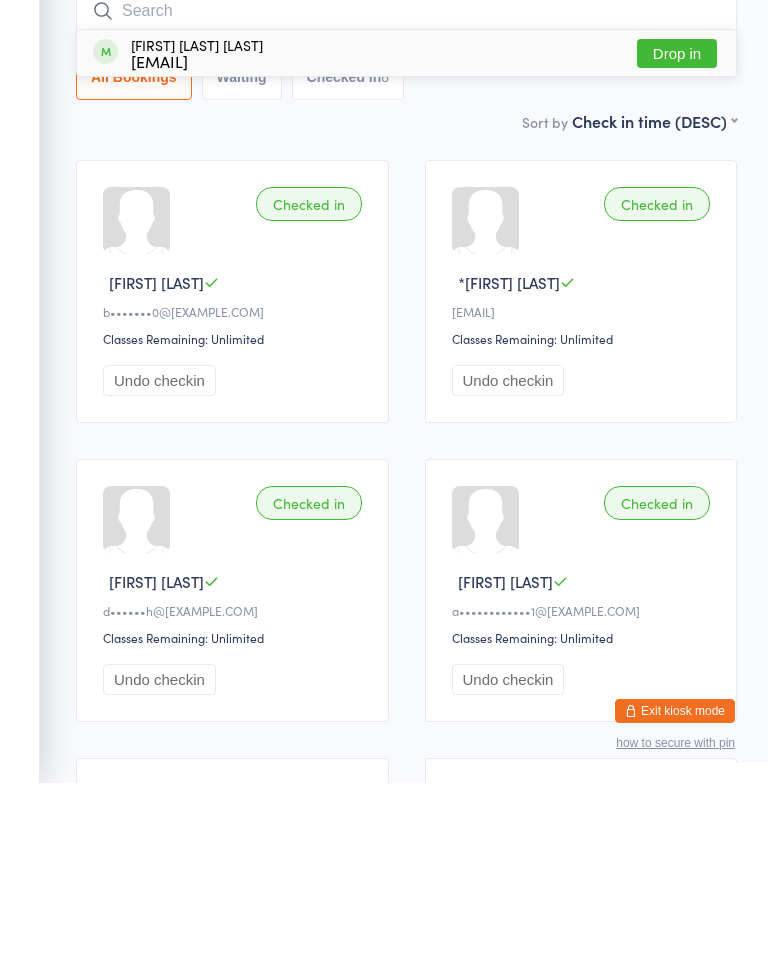 scroll, scrollTop: 171, scrollLeft: 0, axis: vertical 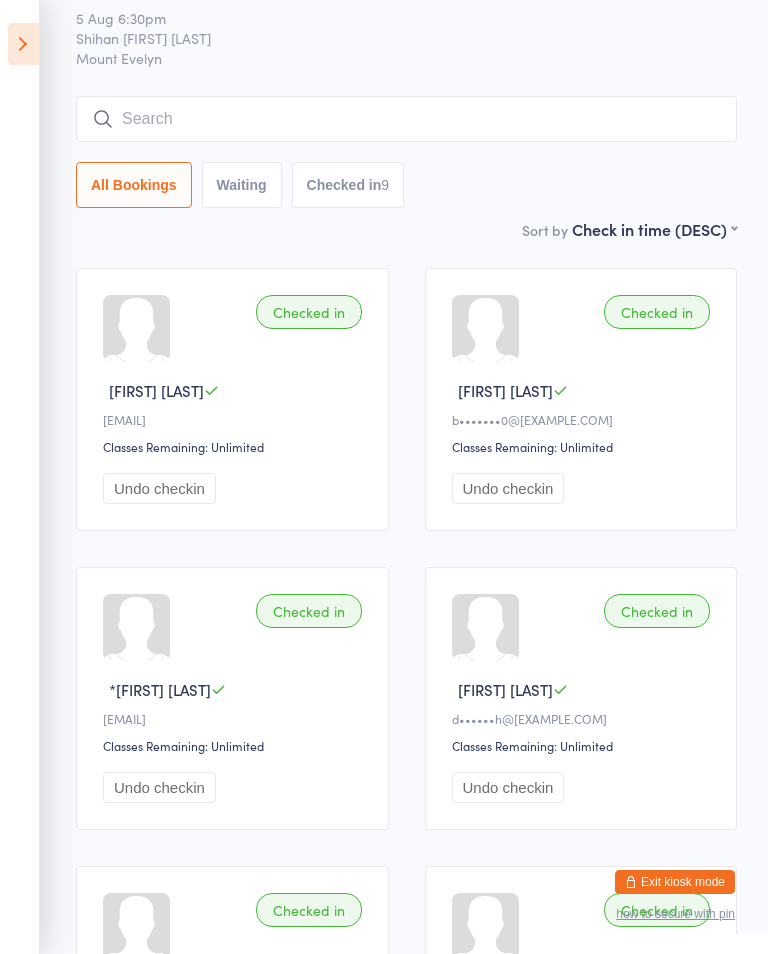 click at bounding box center [406, 119] 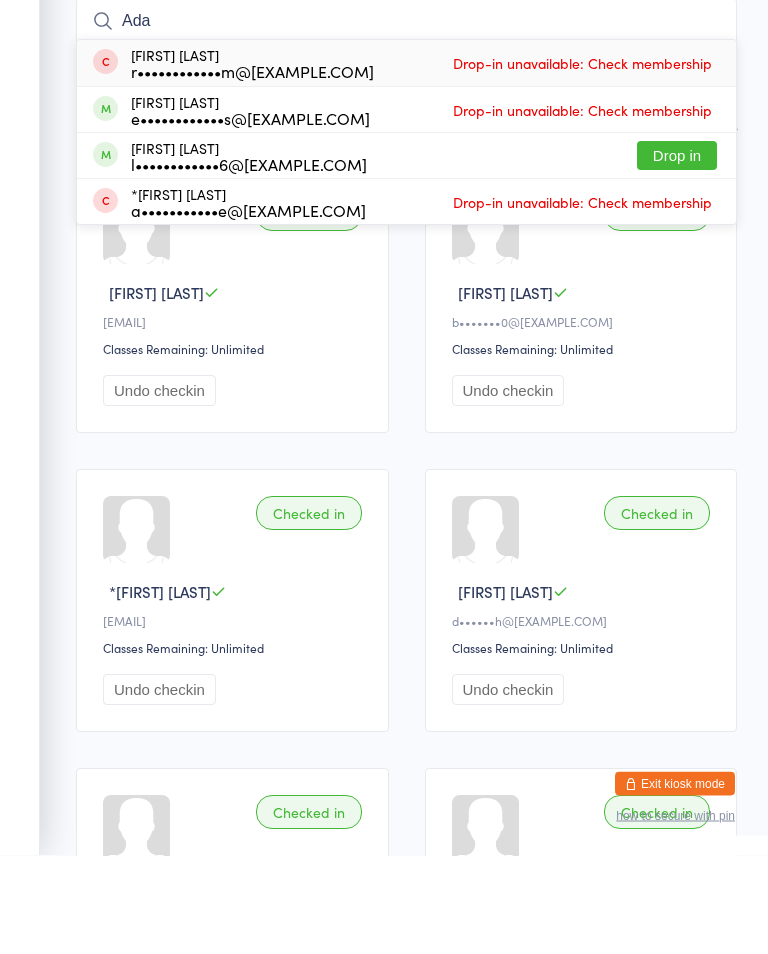 type on "Ada" 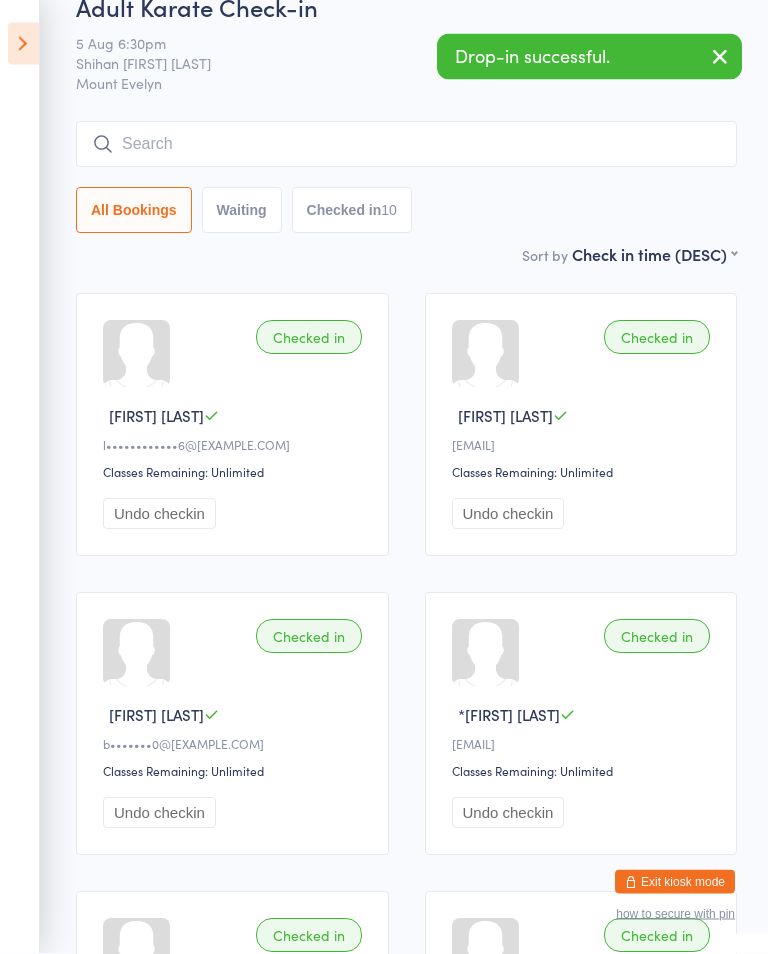 scroll, scrollTop: 50, scrollLeft: 0, axis: vertical 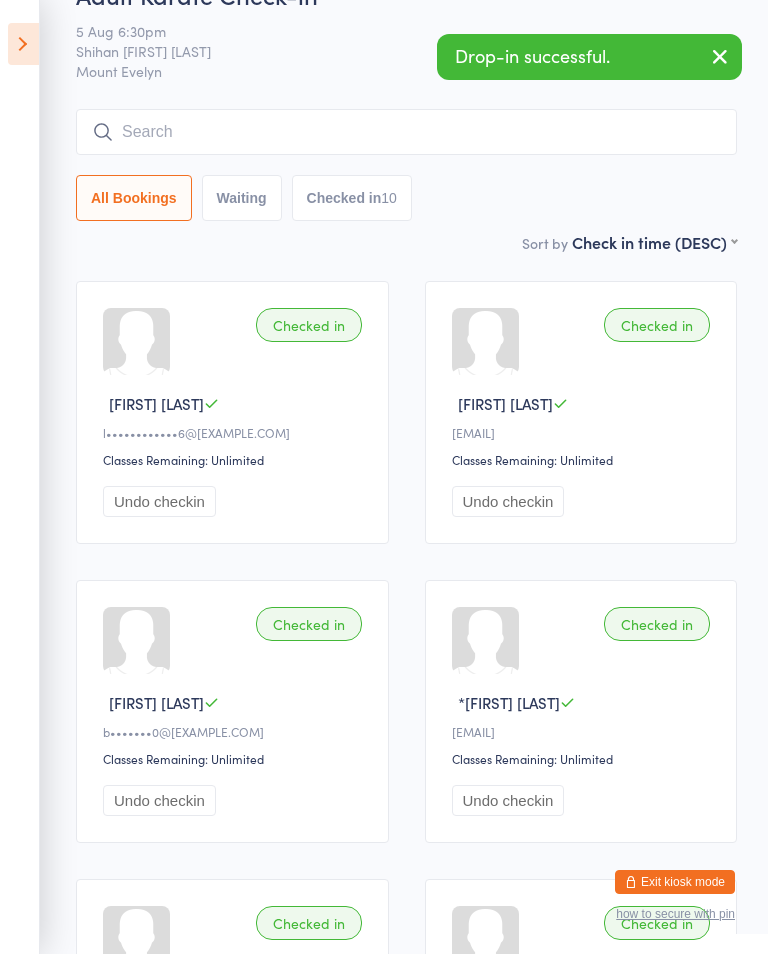 click at bounding box center [406, 132] 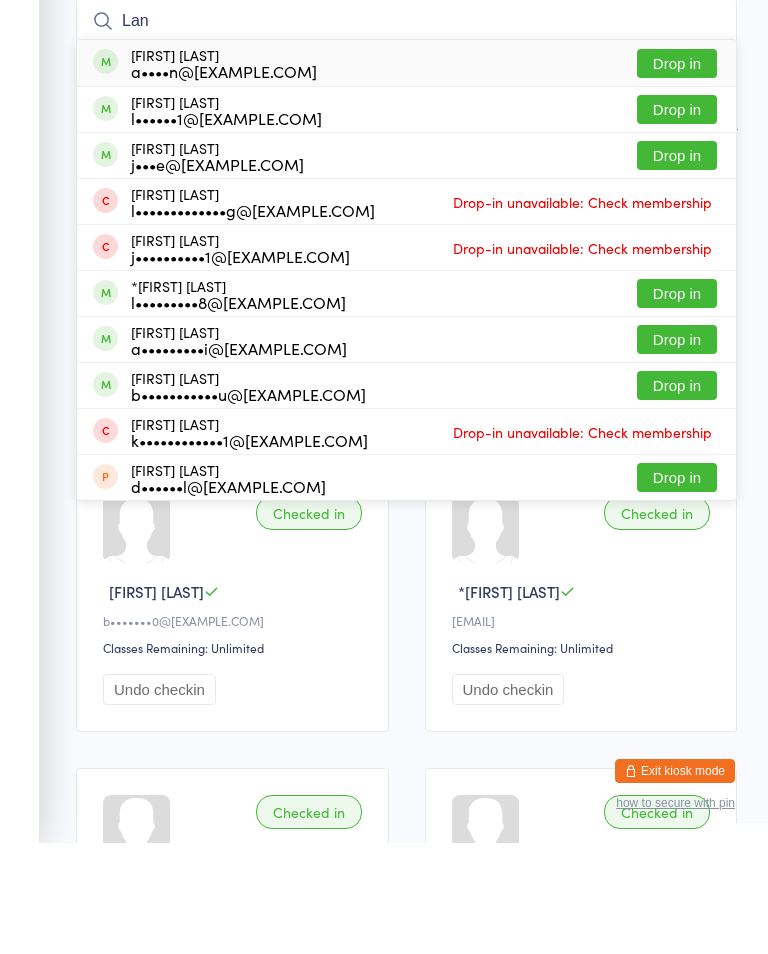 type on "Lan" 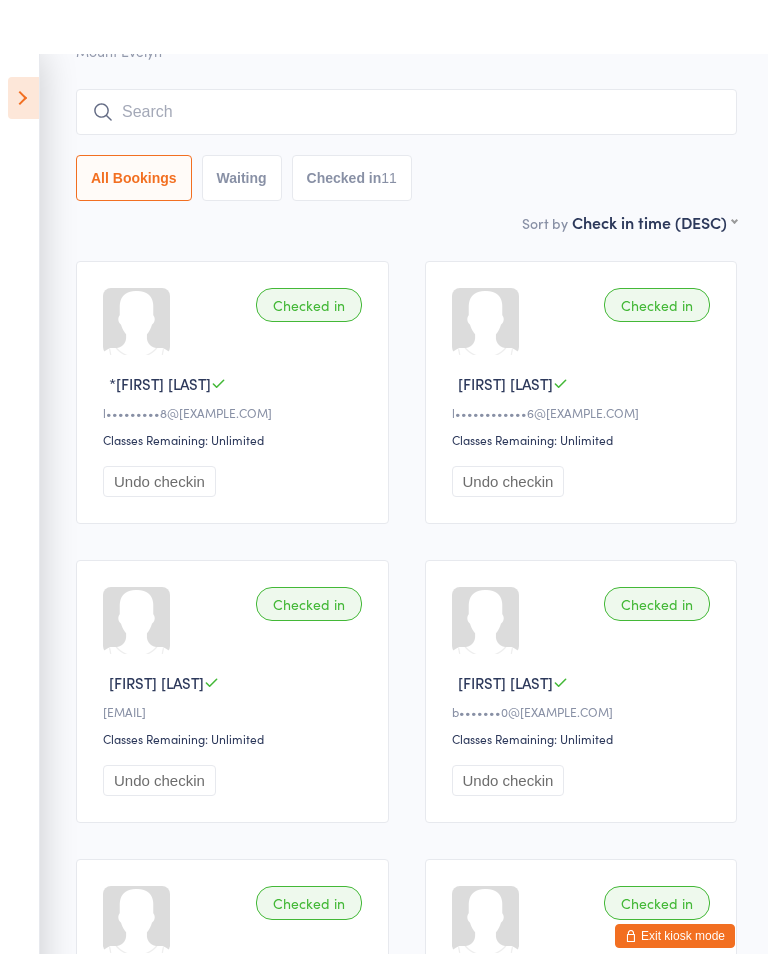 scroll, scrollTop: 0, scrollLeft: 0, axis: both 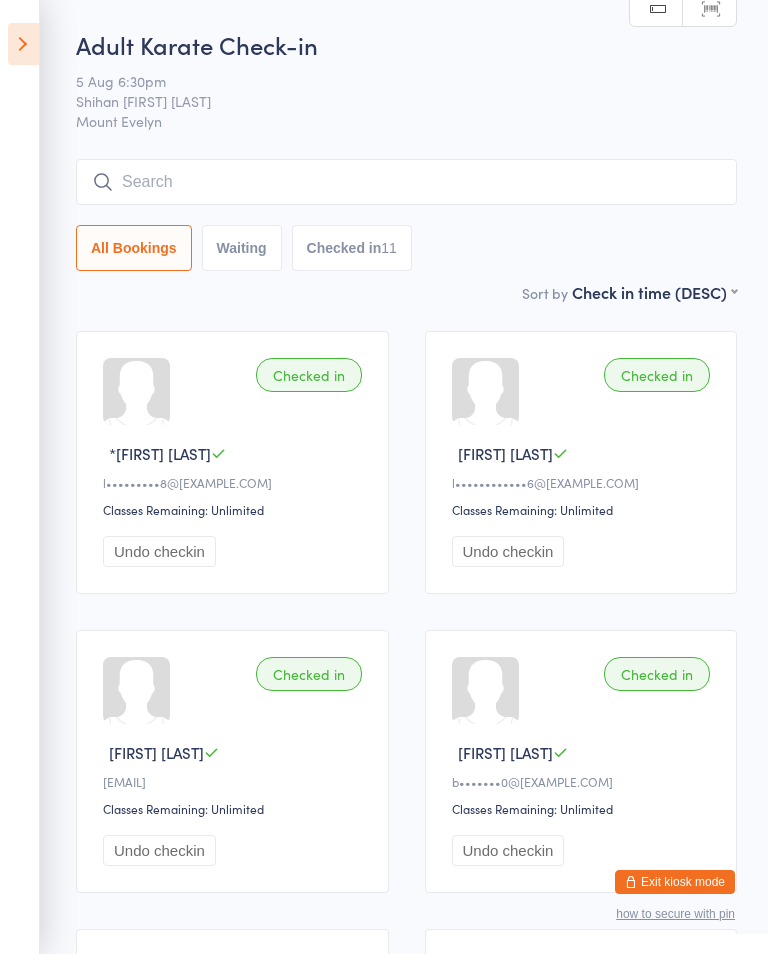 click at bounding box center [406, 182] 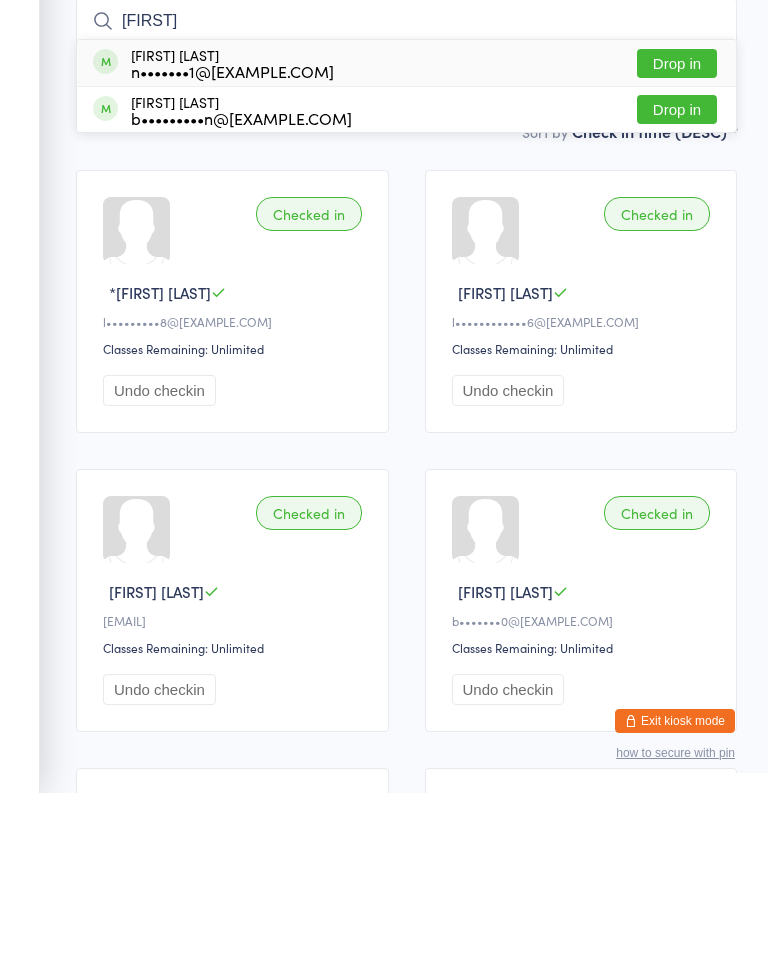 type on "[FIRST]" 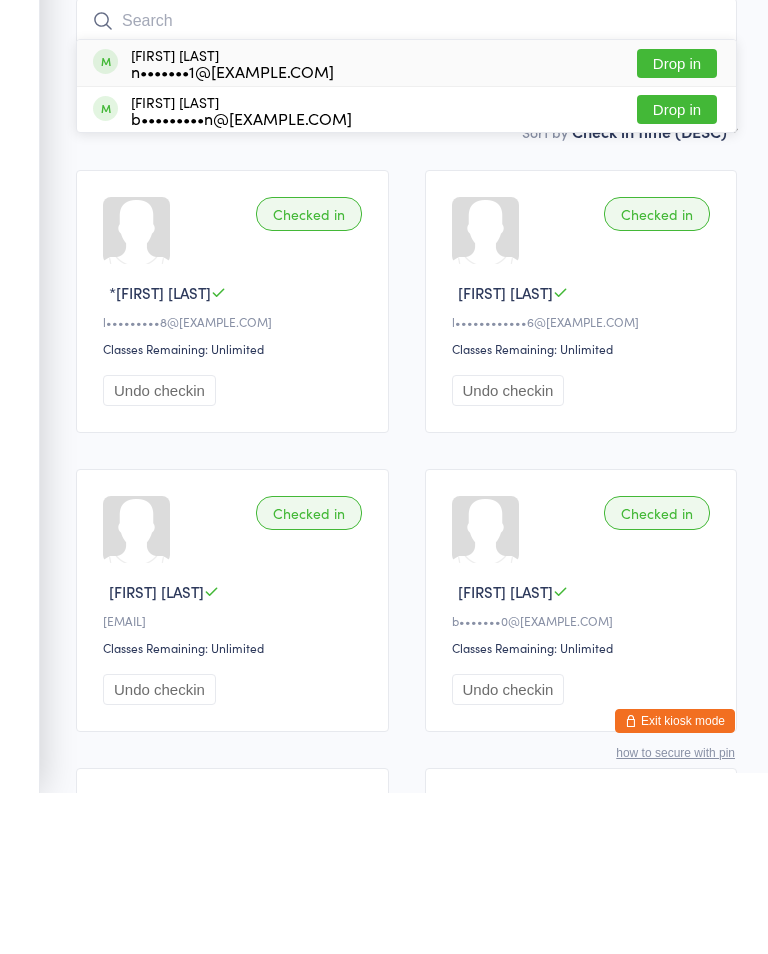 scroll, scrollTop: 161, scrollLeft: 0, axis: vertical 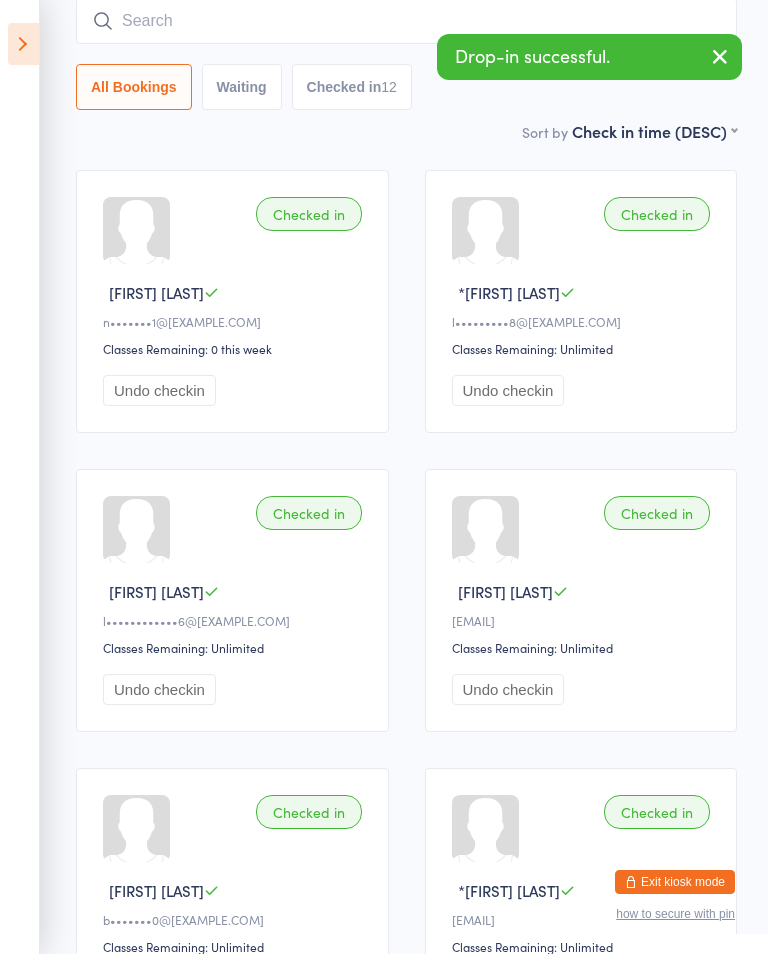 click at bounding box center [406, 21] 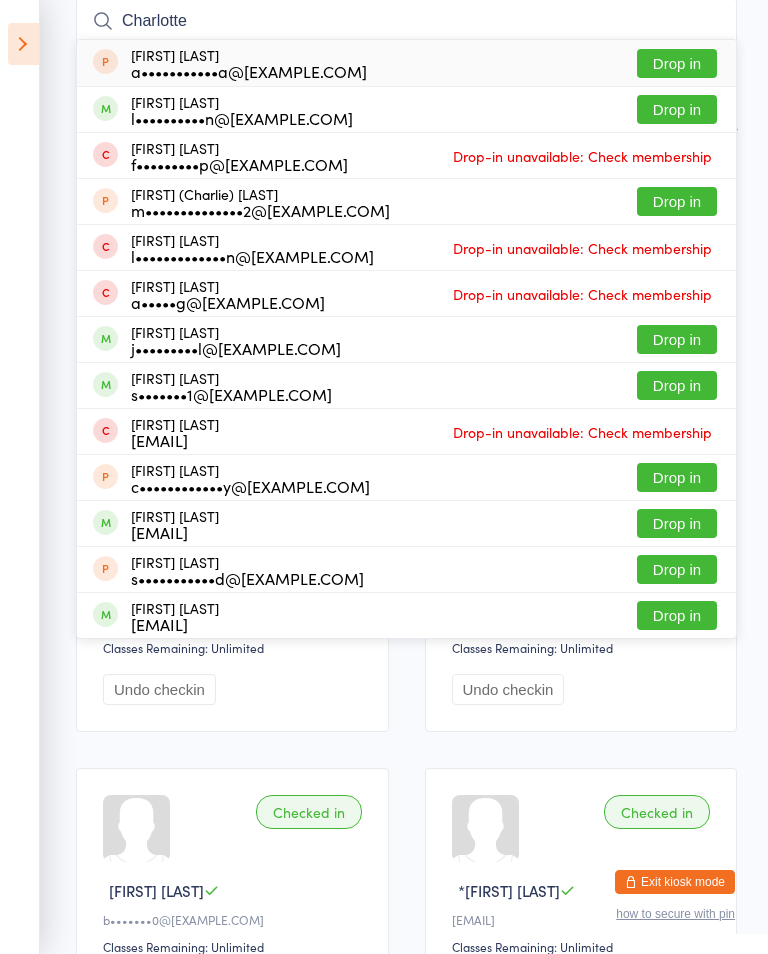 type on "Charlotte" 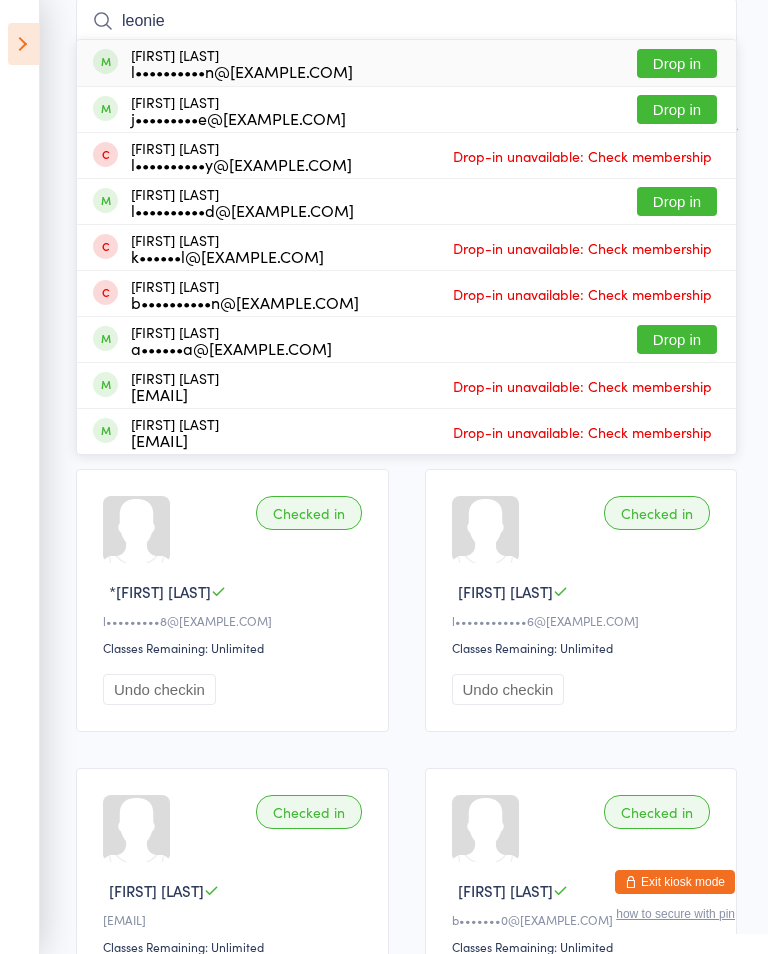 type on "leonie" 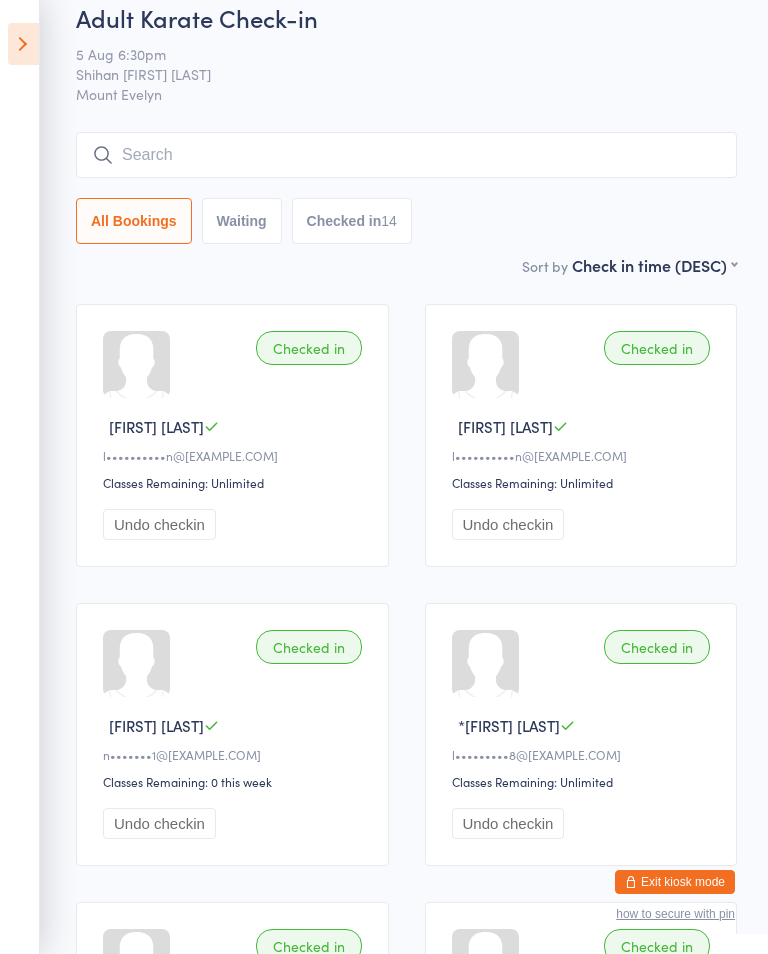 scroll, scrollTop: 0, scrollLeft: 0, axis: both 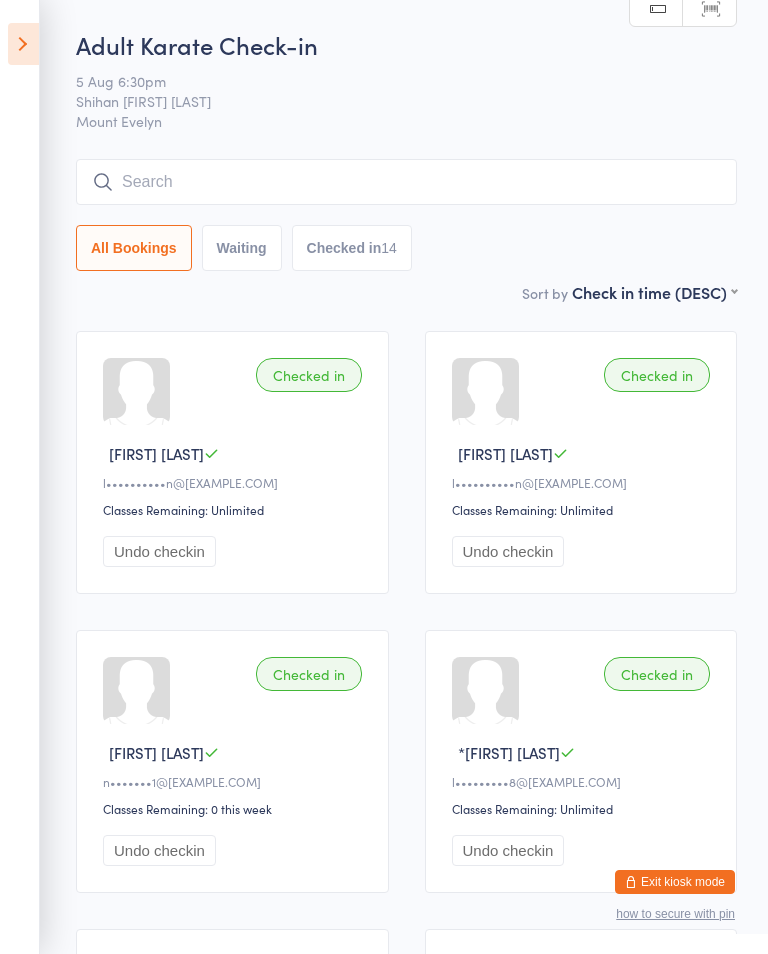 click at bounding box center [406, 182] 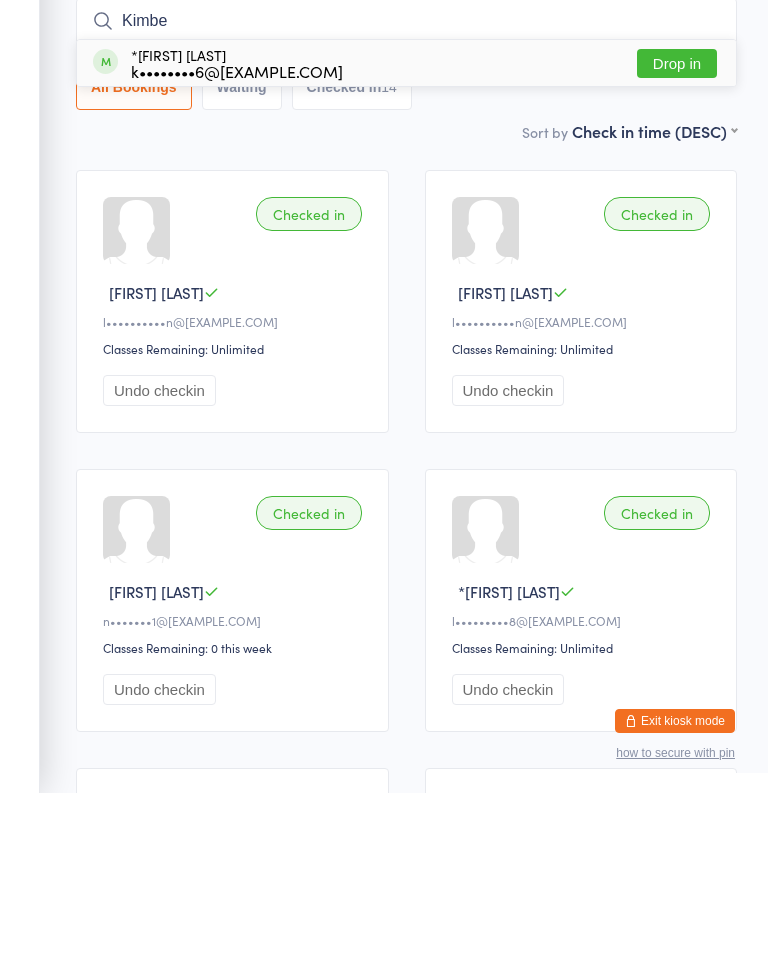 type on "Kimbe" 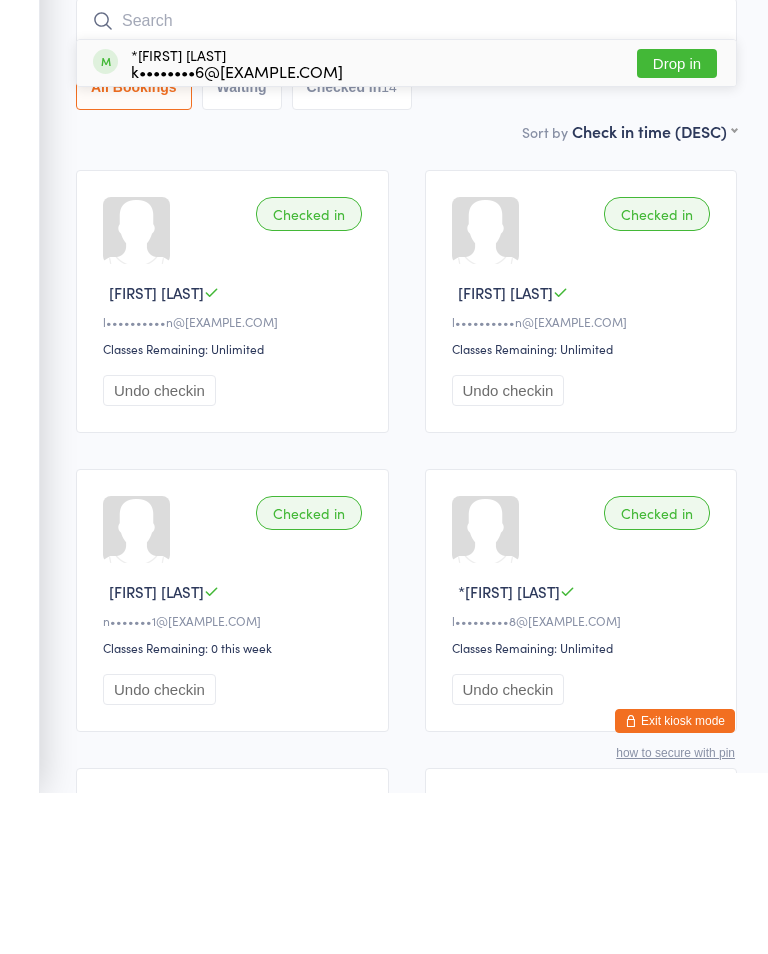 scroll, scrollTop: 161, scrollLeft: 0, axis: vertical 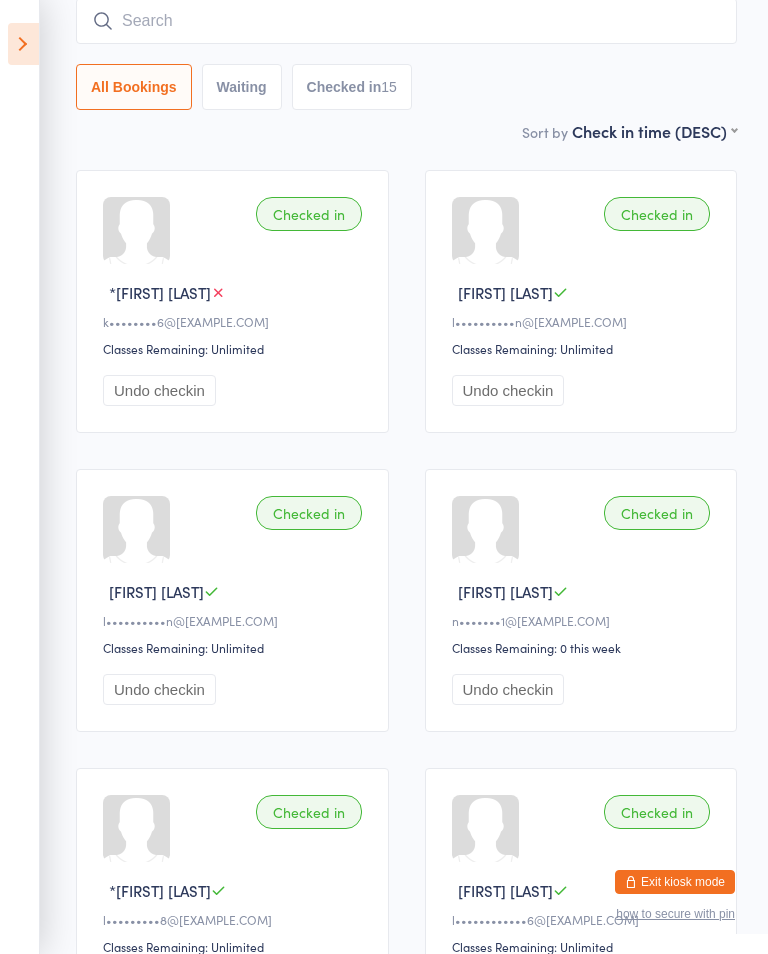 click at bounding box center (406, 21) 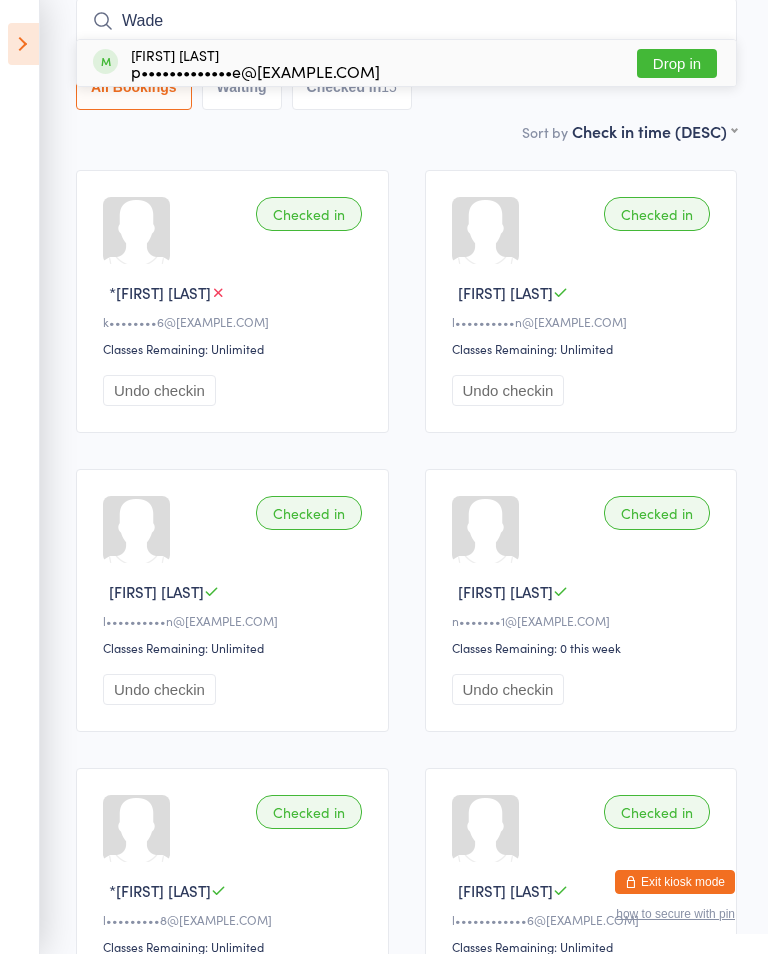 type on "Wade" 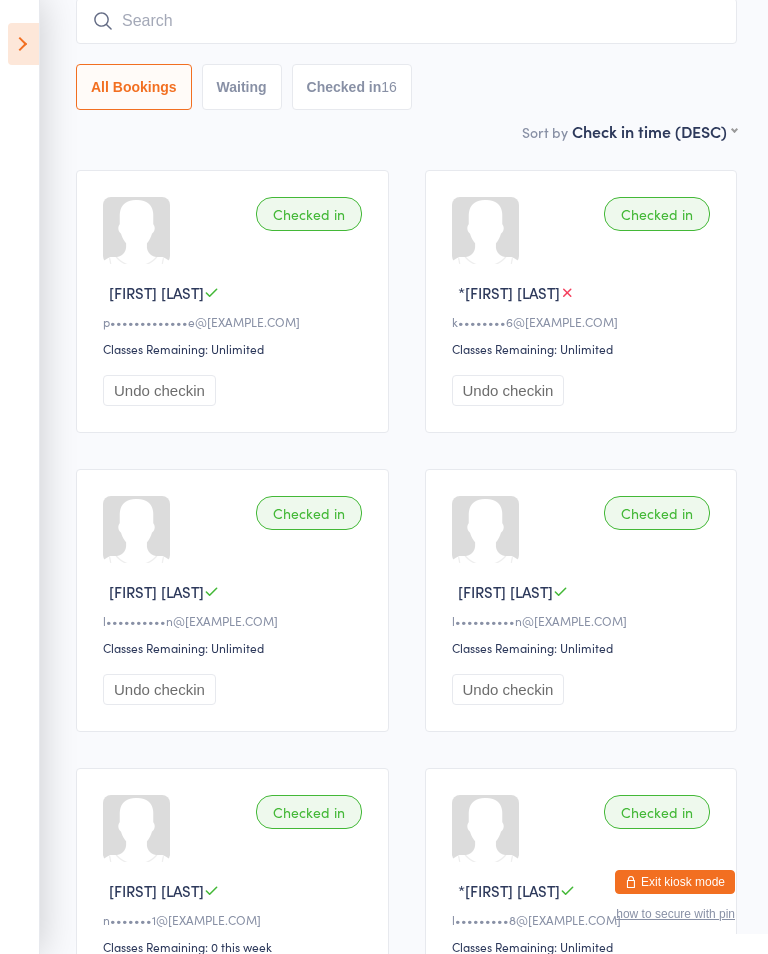 click at bounding box center [406, 21] 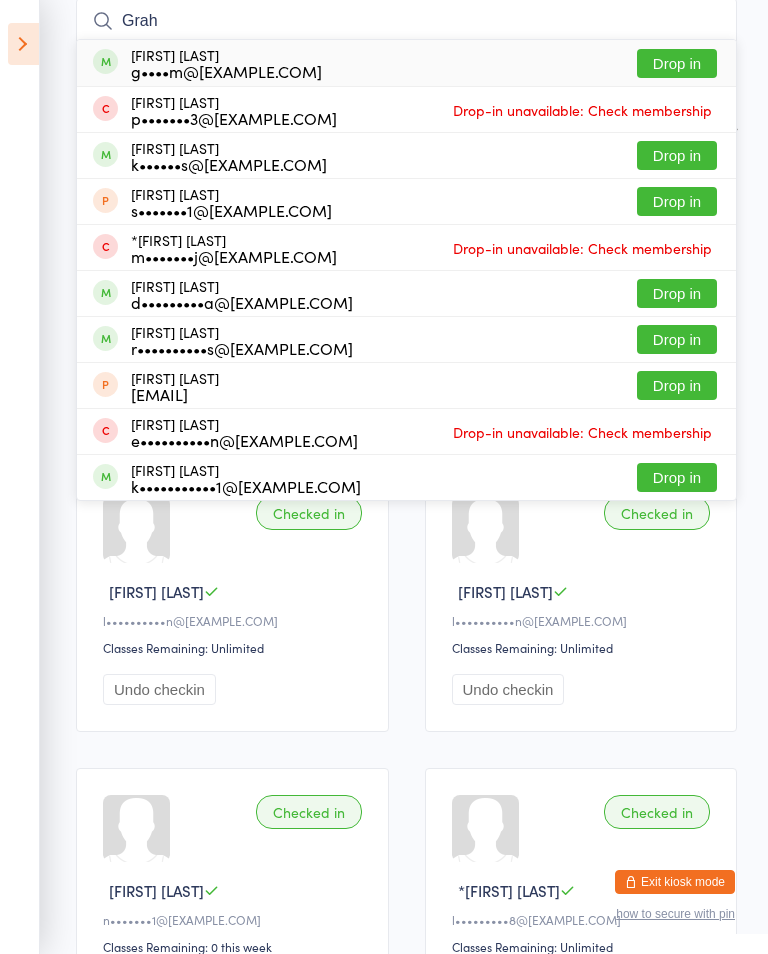 type on "Grah" 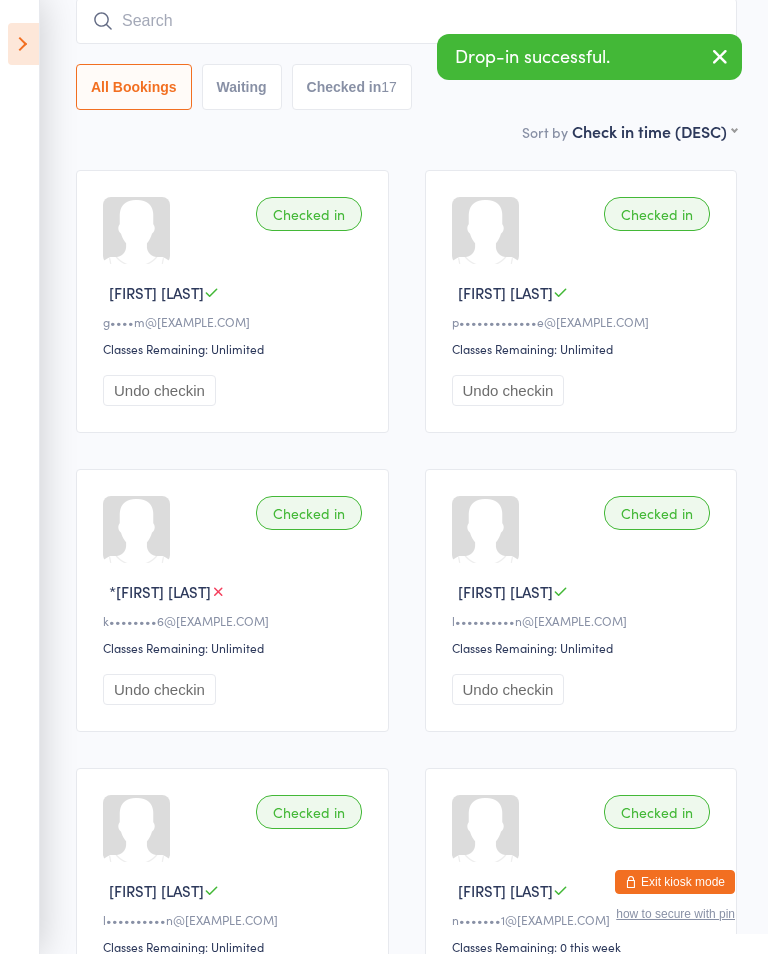 click at bounding box center (406, 21) 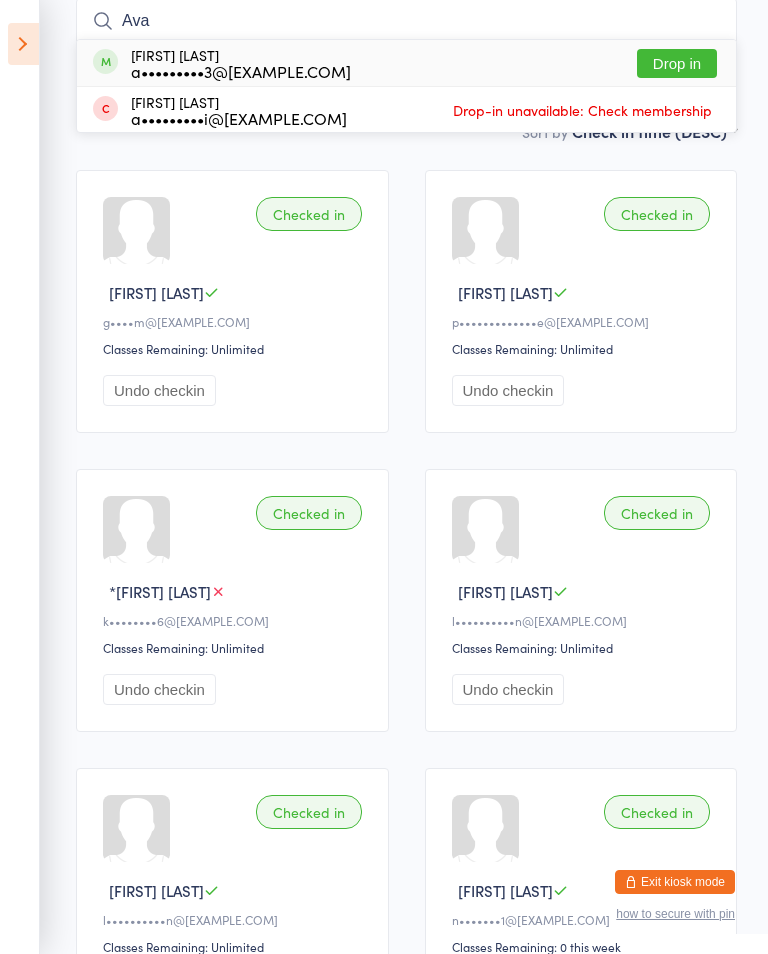 type on "Ava" 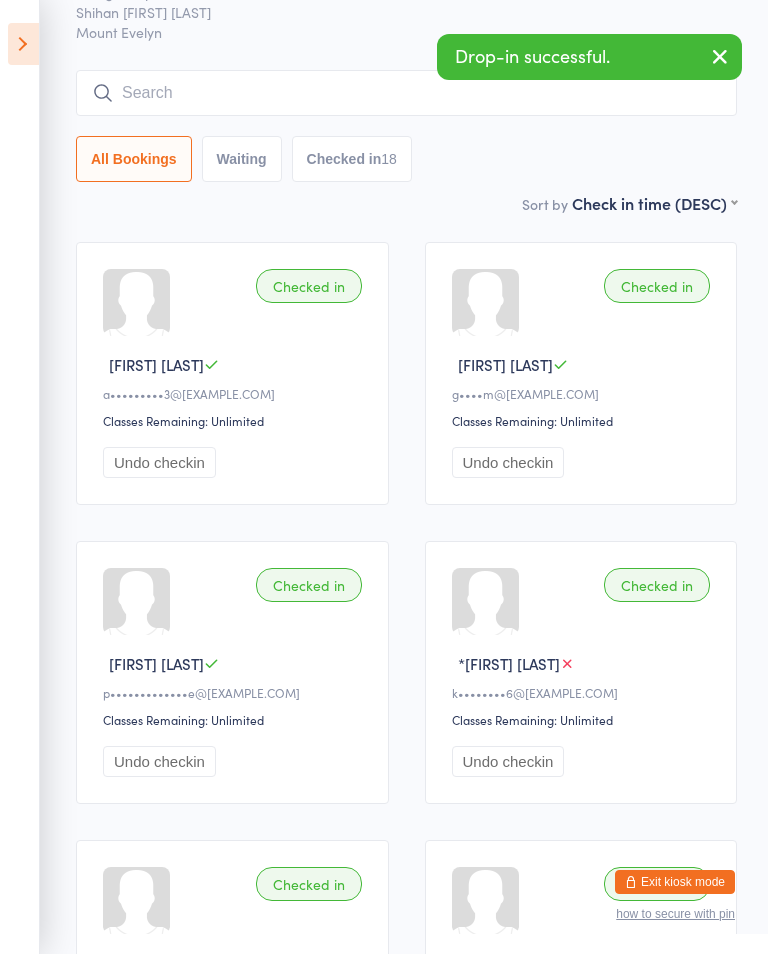 scroll, scrollTop: 0, scrollLeft: 0, axis: both 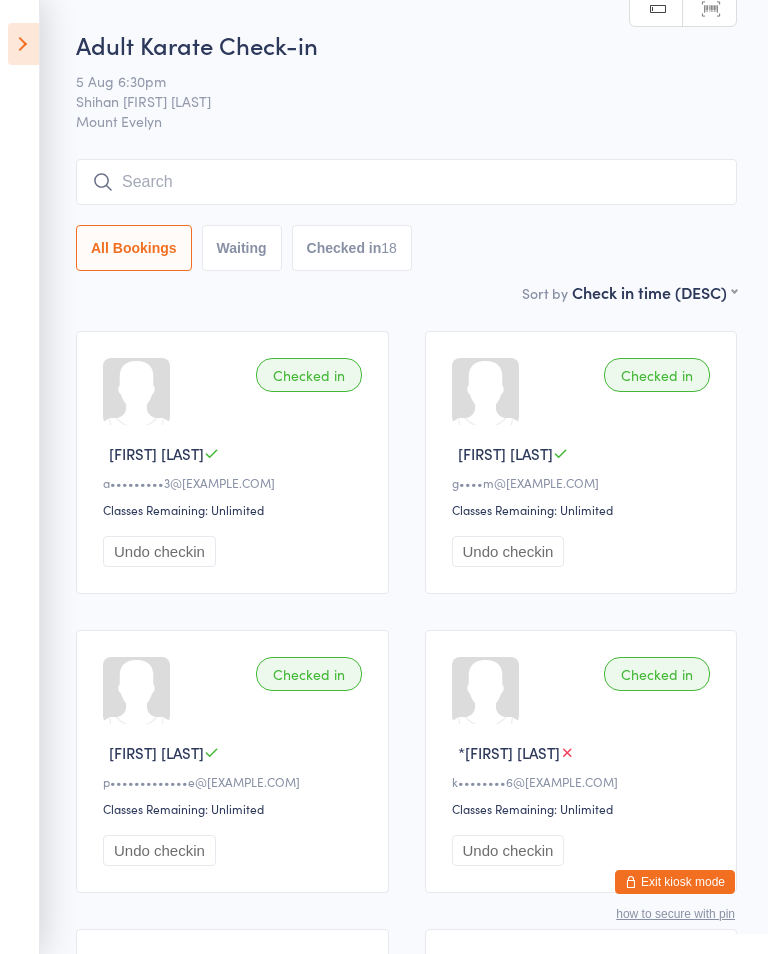 click at bounding box center [406, 182] 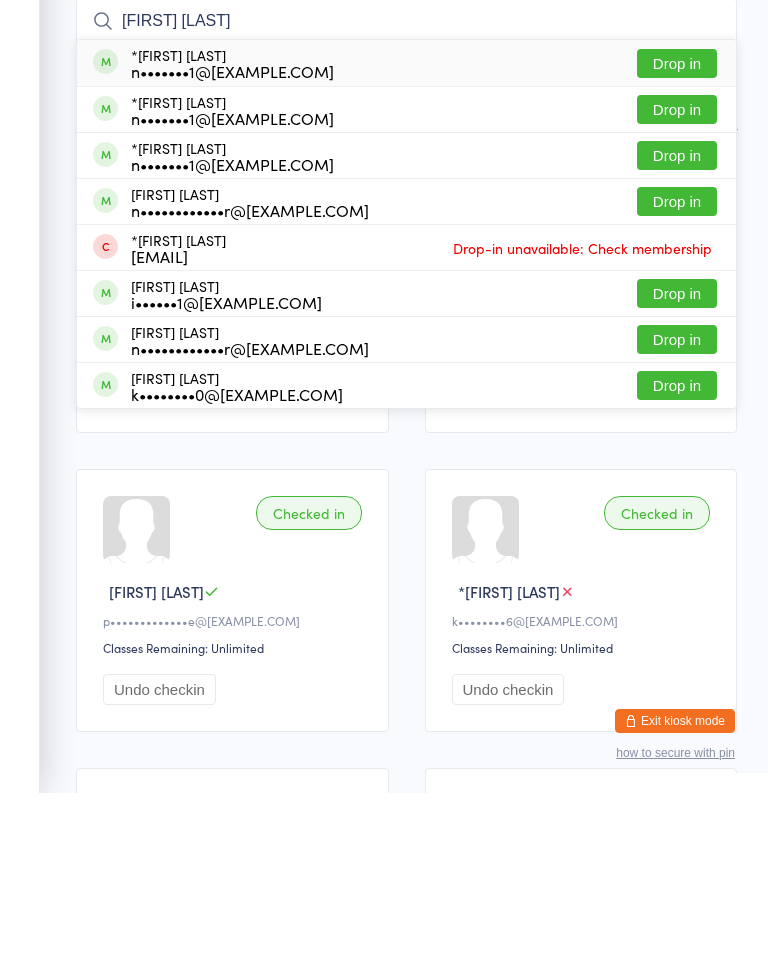 type on "[FIRST] [LAST]" 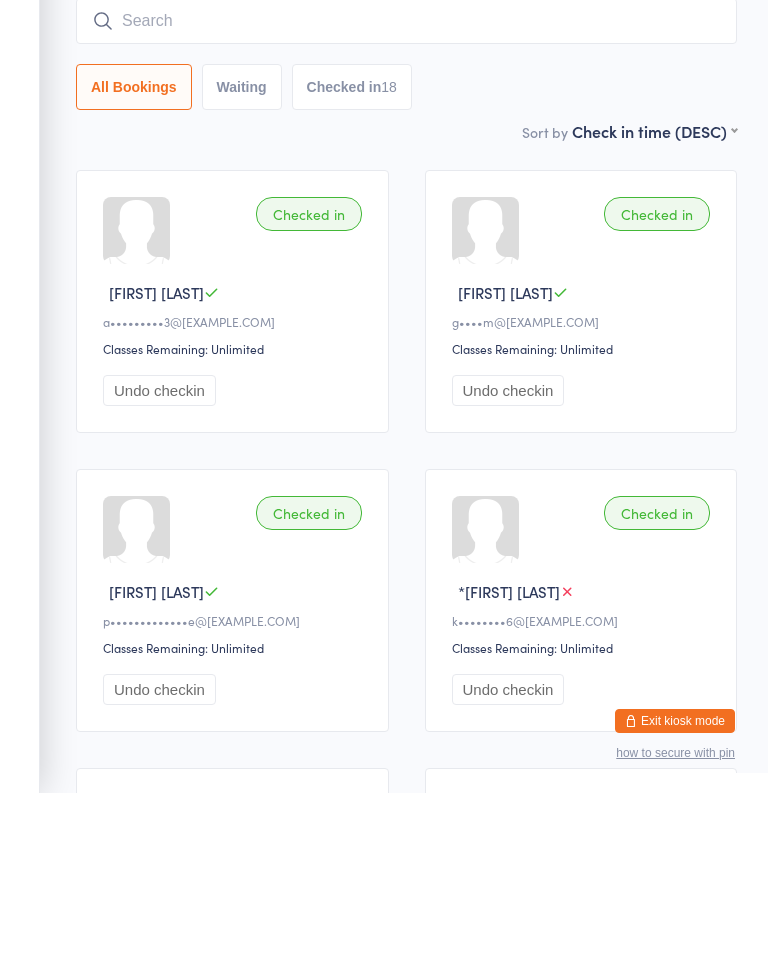 scroll, scrollTop: 161, scrollLeft: 0, axis: vertical 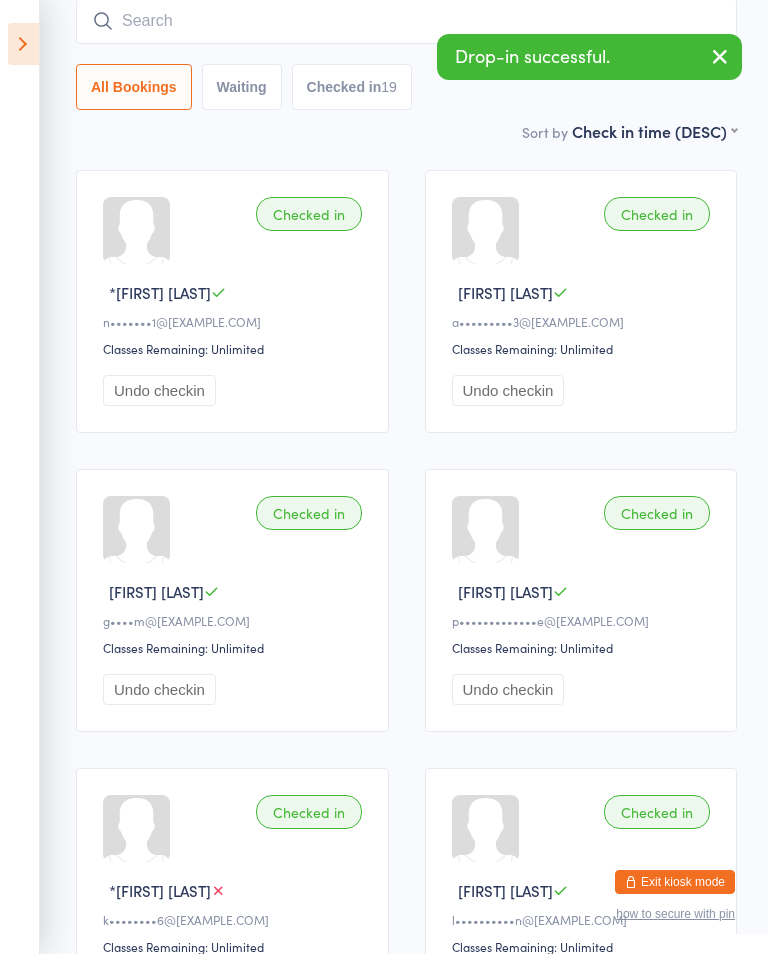 click at bounding box center (406, 21) 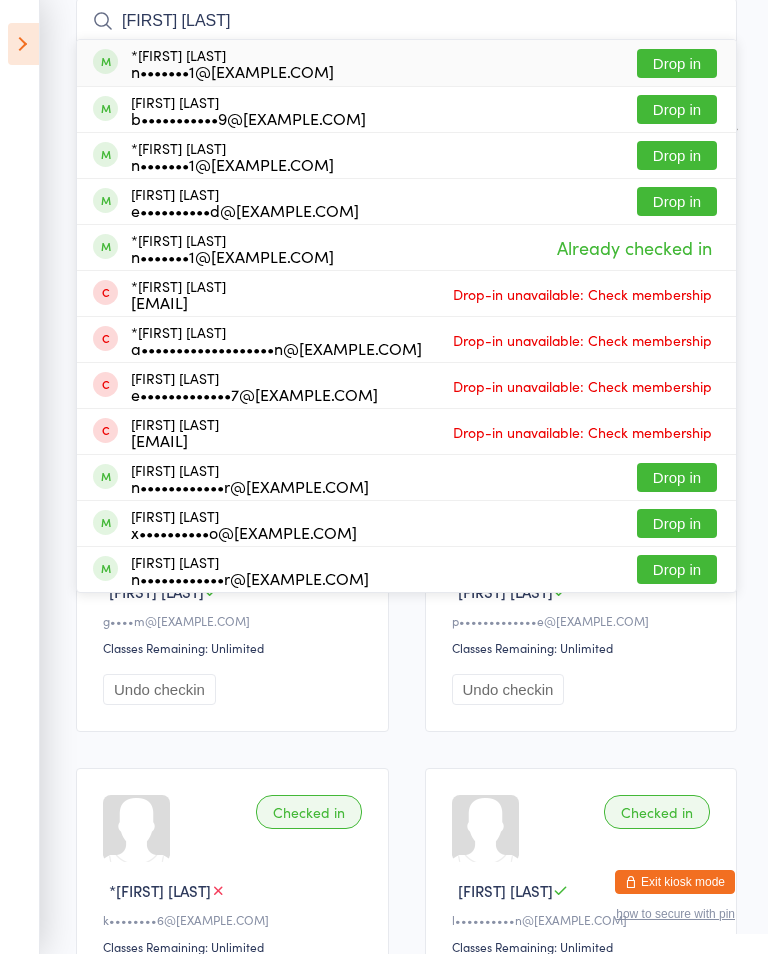 type on "[FIRST] [LAST]" 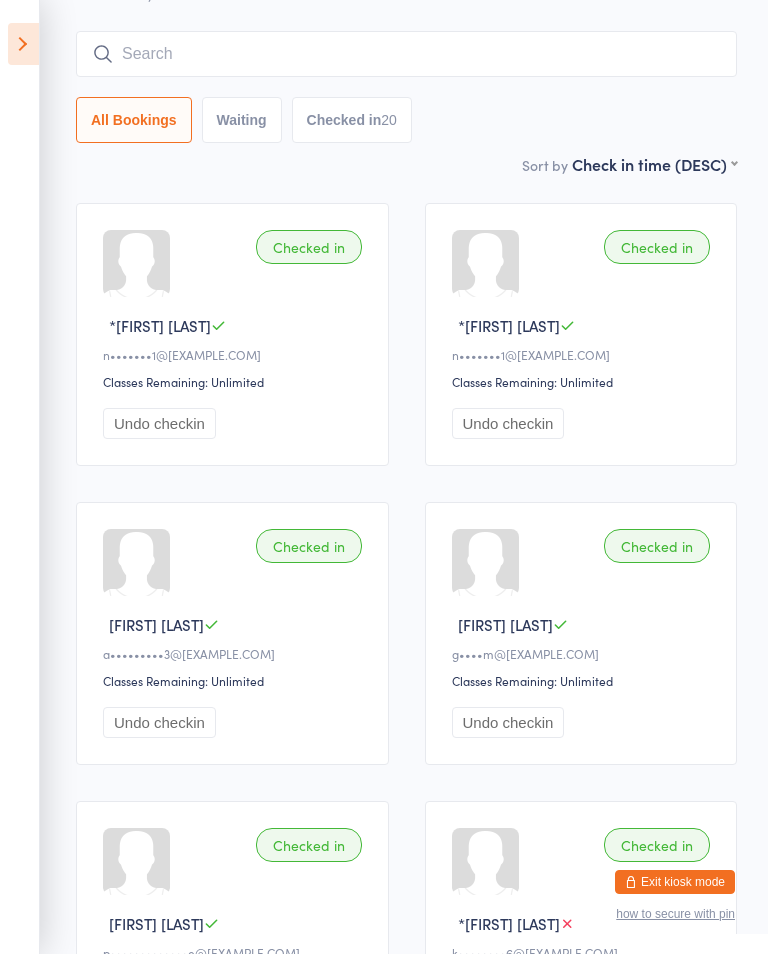 scroll, scrollTop: 0, scrollLeft: 0, axis: both 